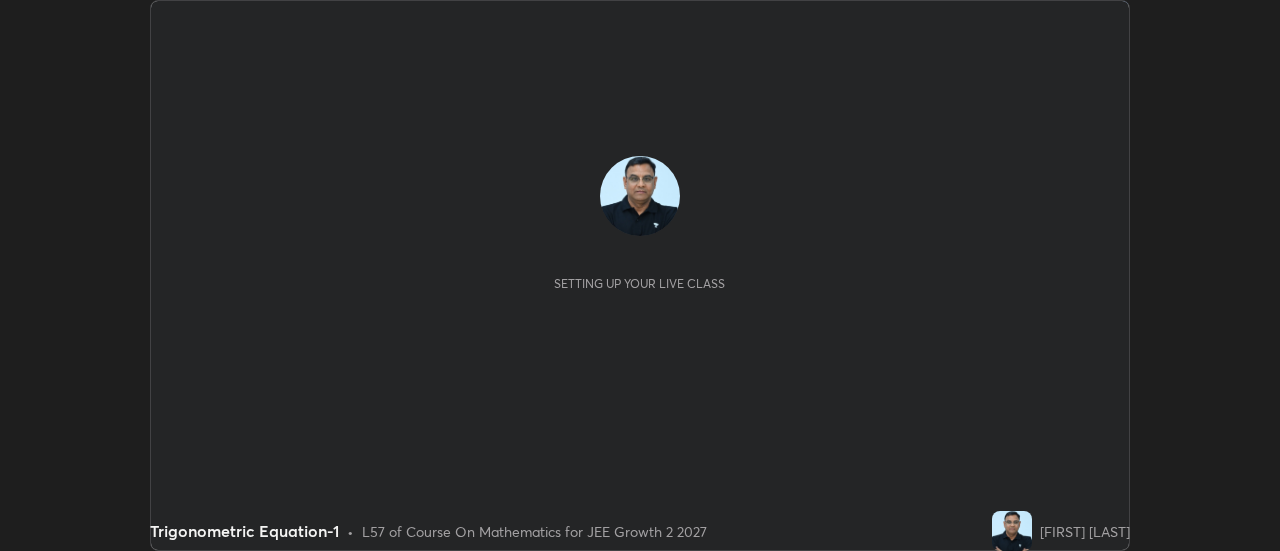 scroll, scrollTop: 0, scrollLeft: 0, axis: both 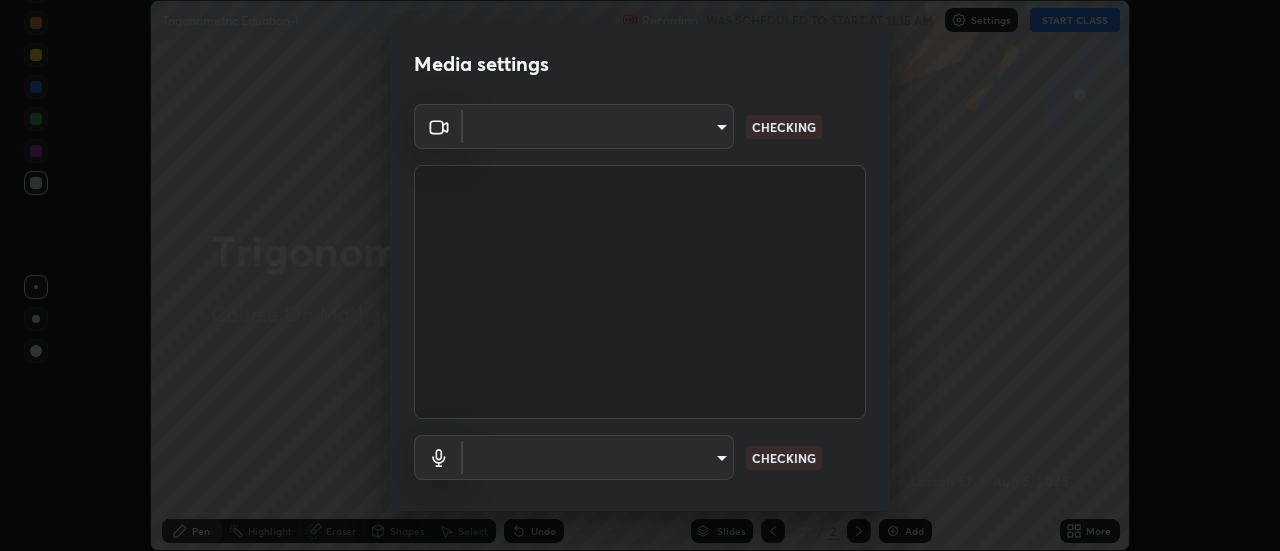 type on "1016c9670ba09e0da1ff6862f255b2c5b4dd1f04ff0e8715a66947f7e461f3c4" 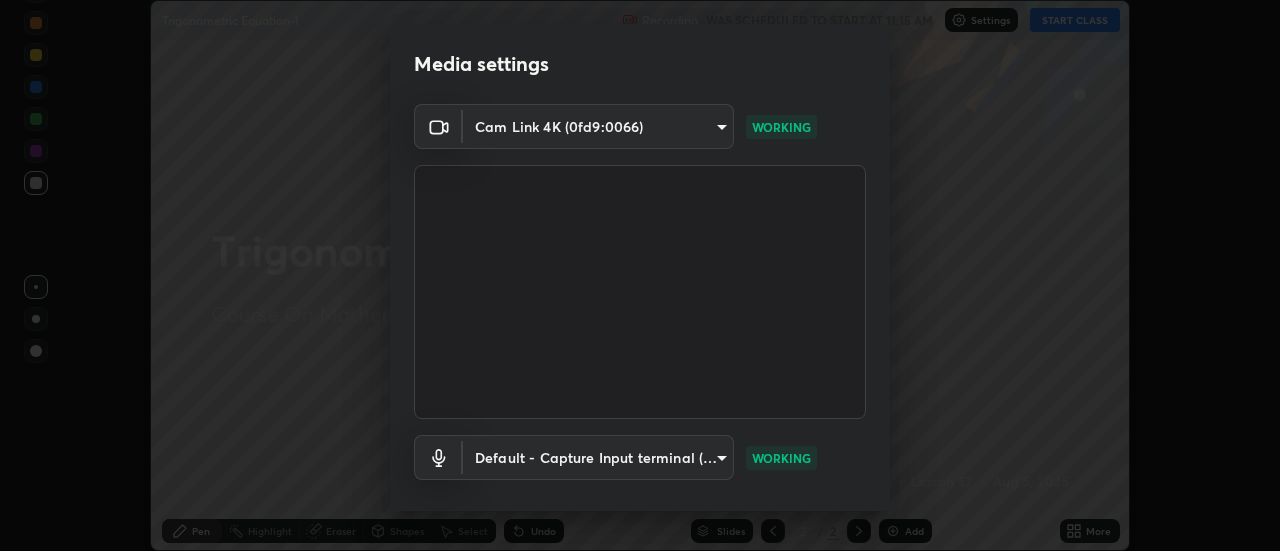 scroll, scrollTop: 105, scrollLeft: 0, axis: vertical 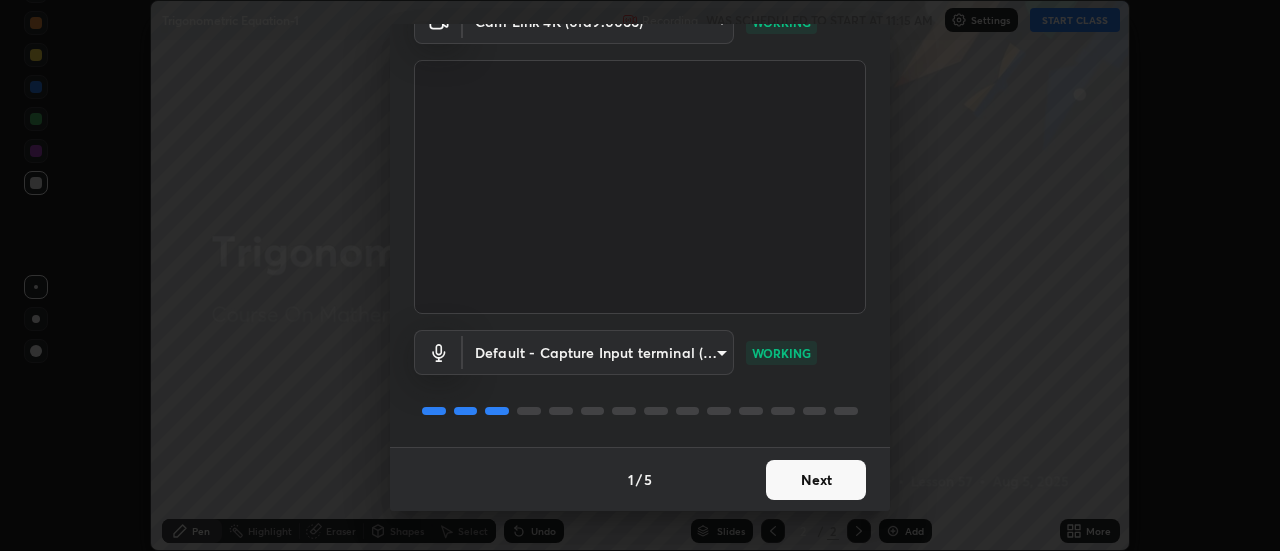 click on "Next" at bounding box center [816, 480] 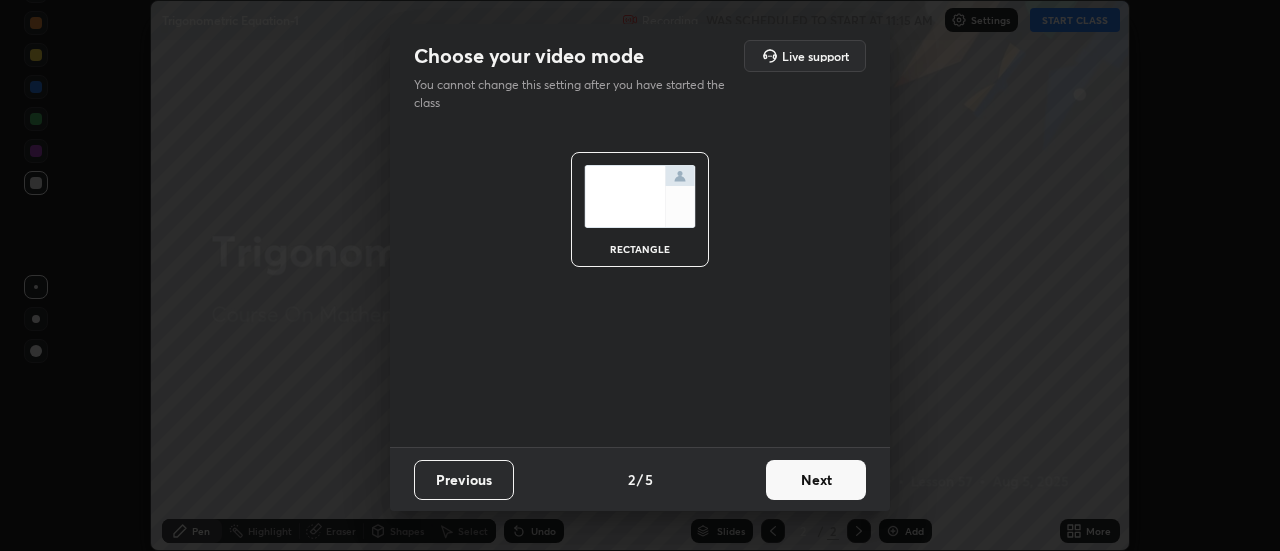 scroll, scrollTop: 0, scrollLeft: 0, axis: both 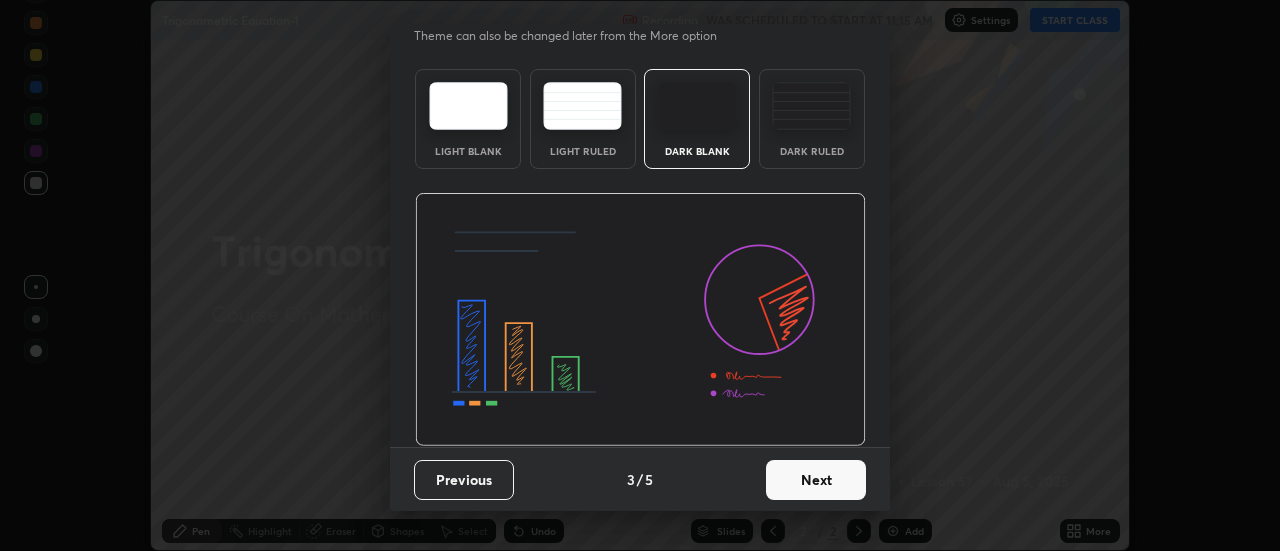 click on "Next" at bounding box center (816, 480) 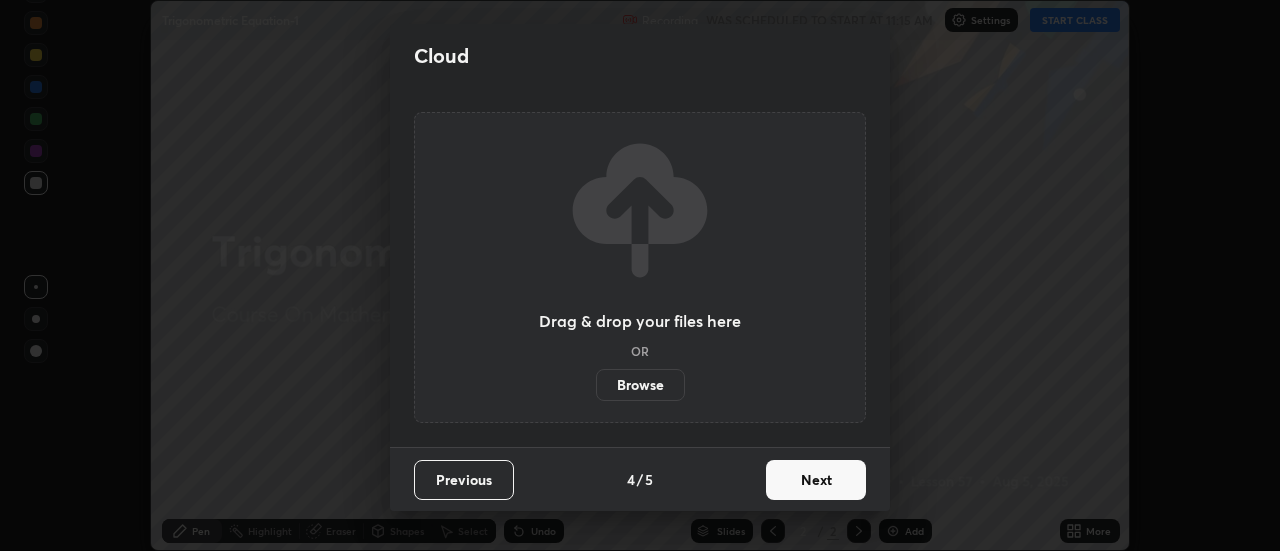 scroll, scrollTop: 0, scrollLeft: 0, axis: both 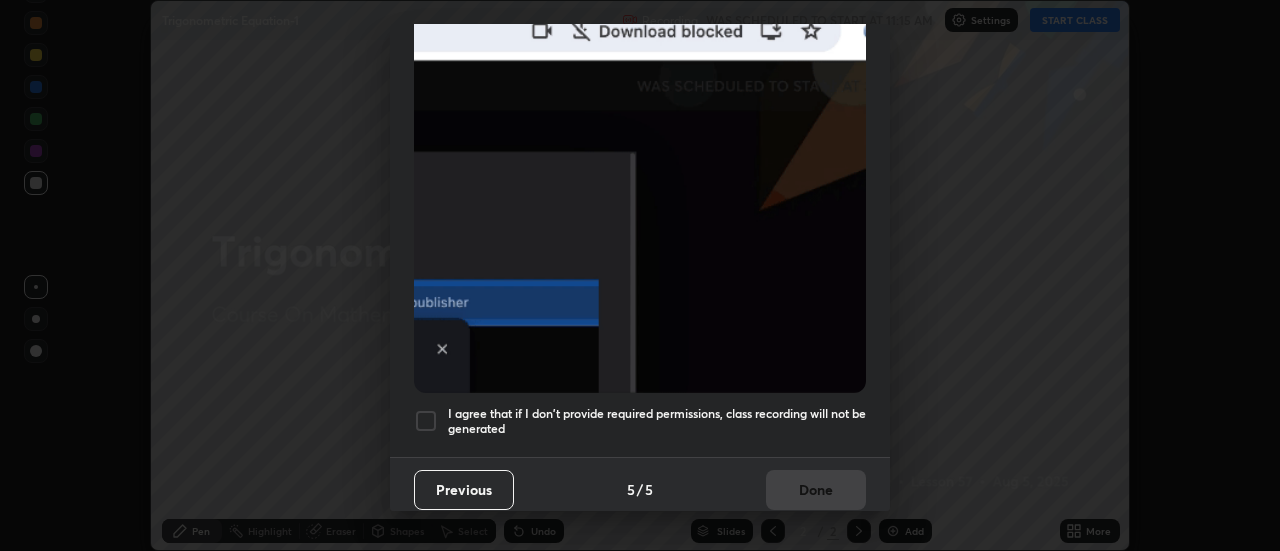 click at bounding box center [426, 421] 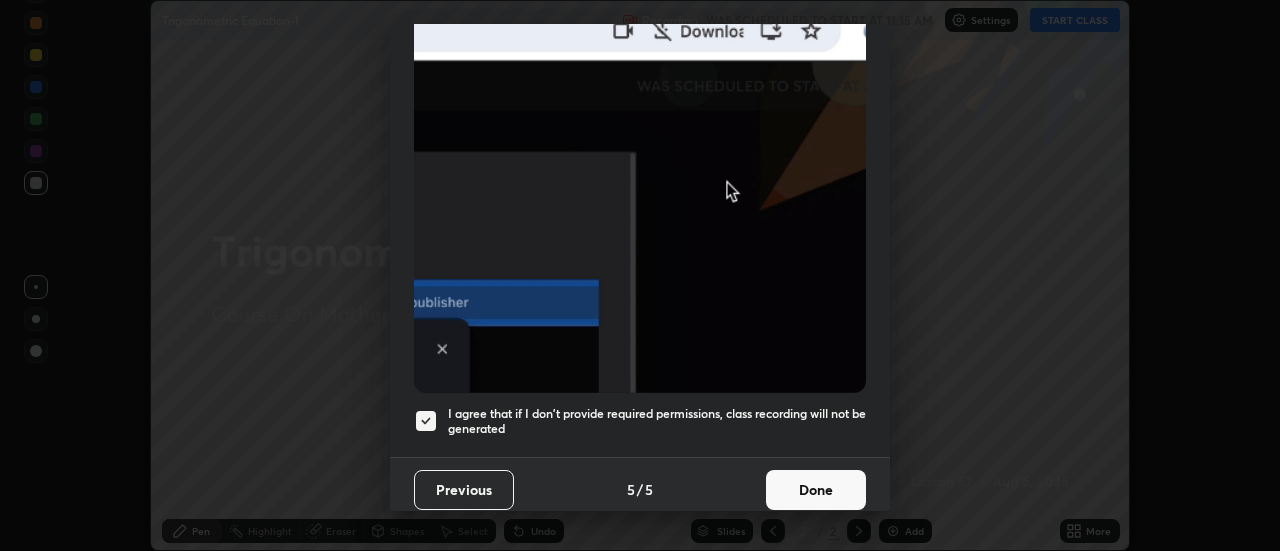 click on "Done" at bounding box center [816, 490] 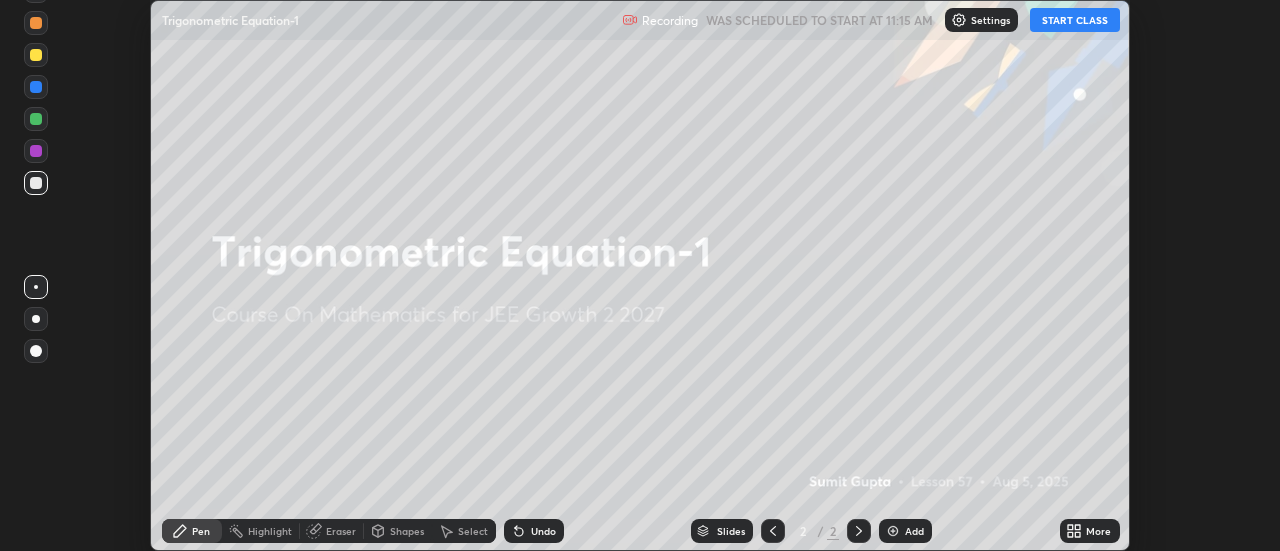 click on "Add" at bounding box center [914, 531] 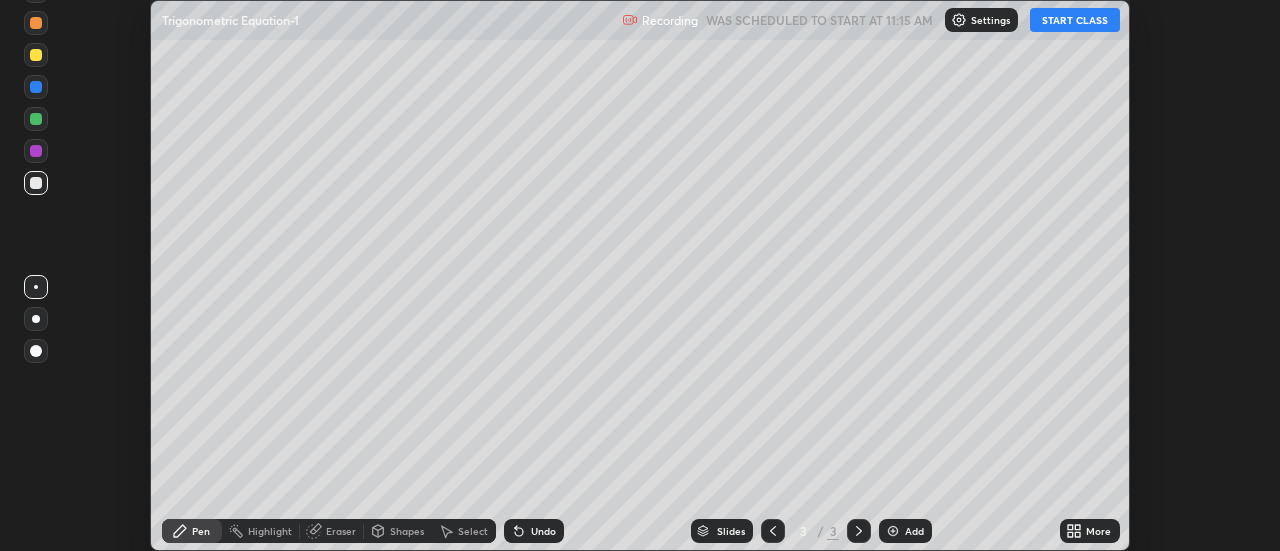 click 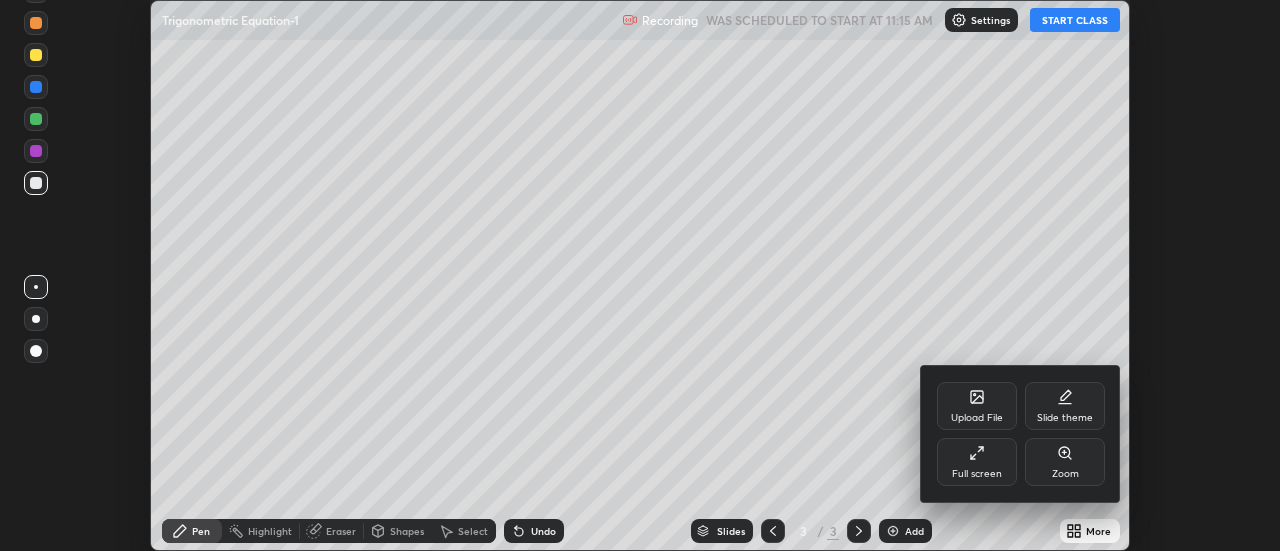 click on "Full screen" at bounding box center [977, 462] 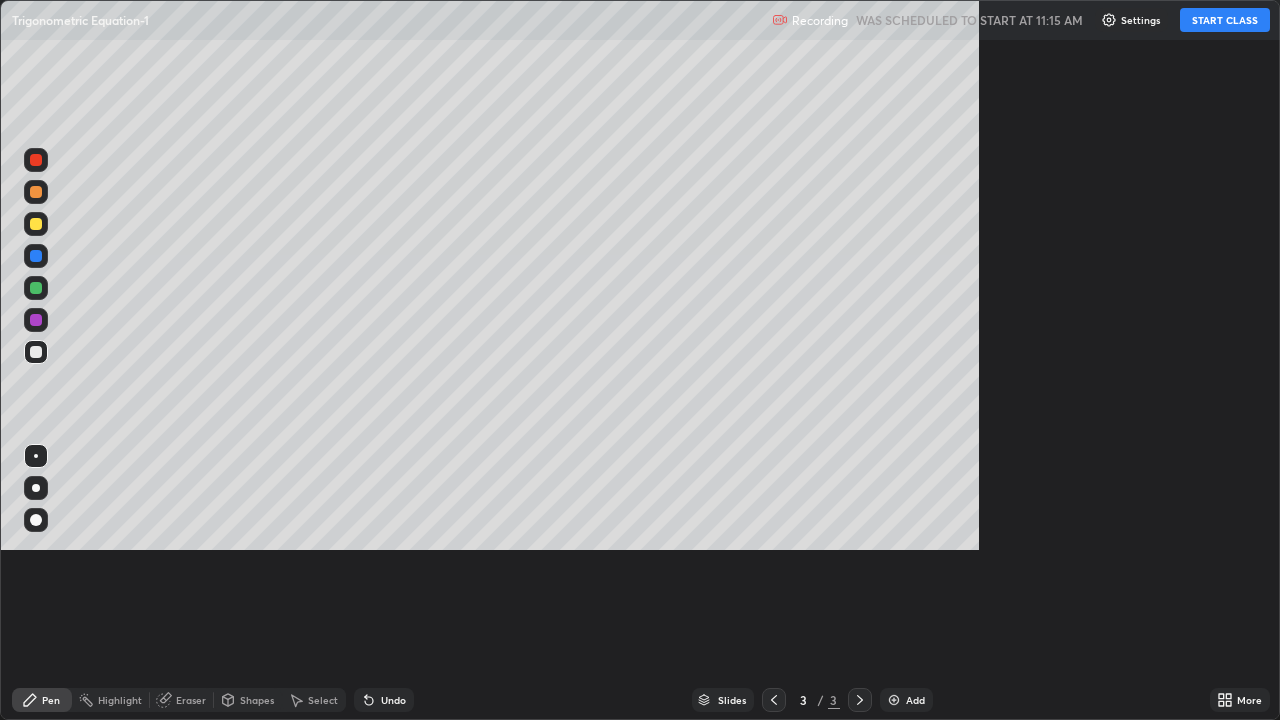 scroll, scrollTop: 99280, scrollLeft: 98720, axis: both 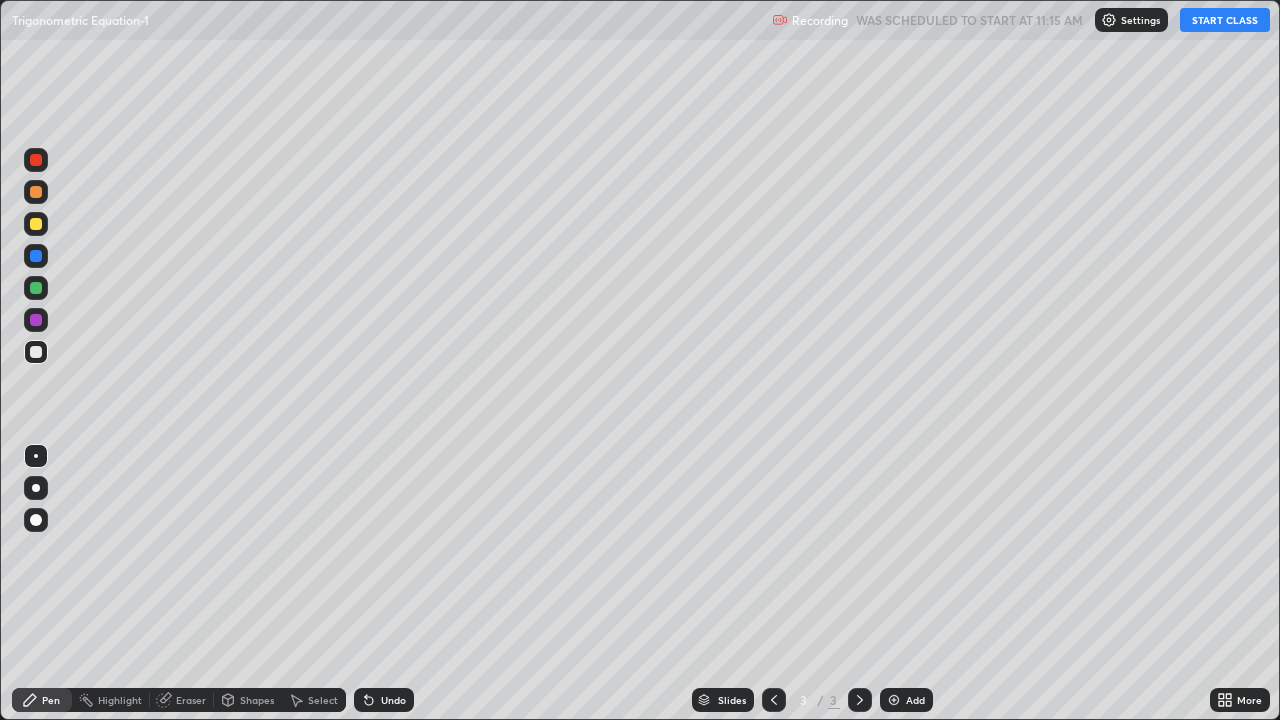 click on "START CLASS" at bounding box center [1225, 20] 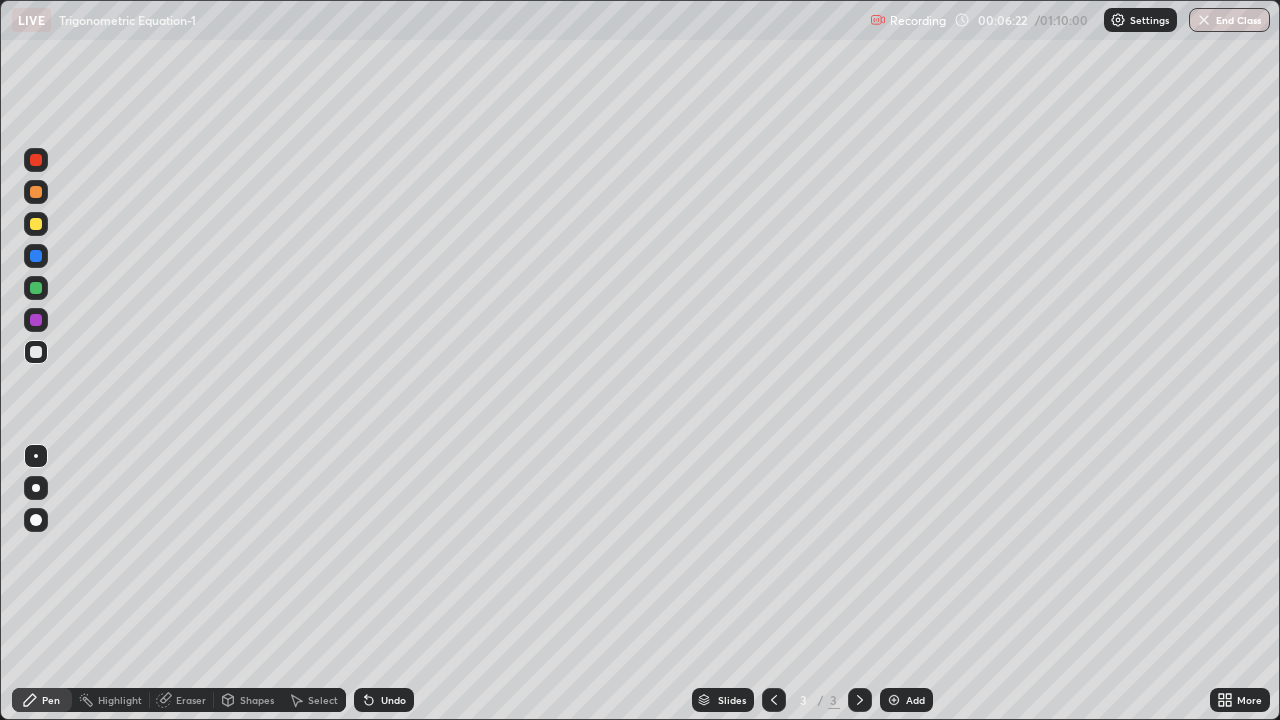click on "Add" at bounding box center [915, 700] 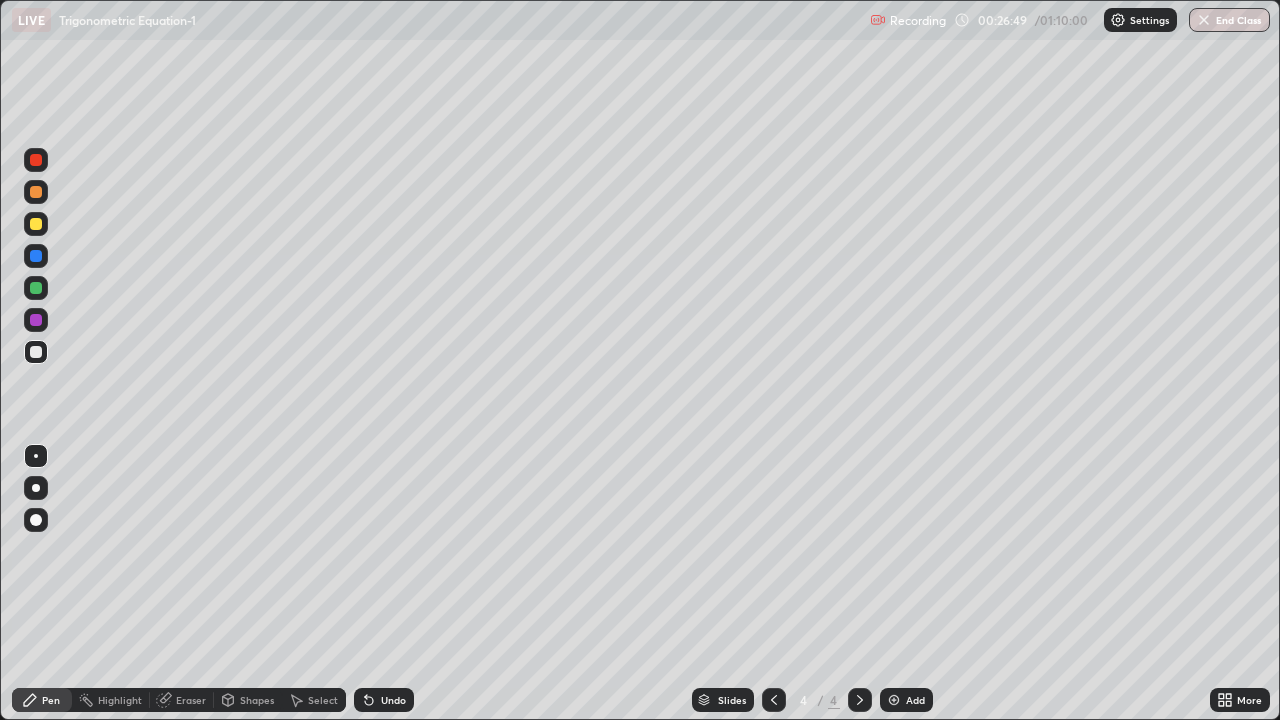 click on "Add" at bounding box center [906, 700] 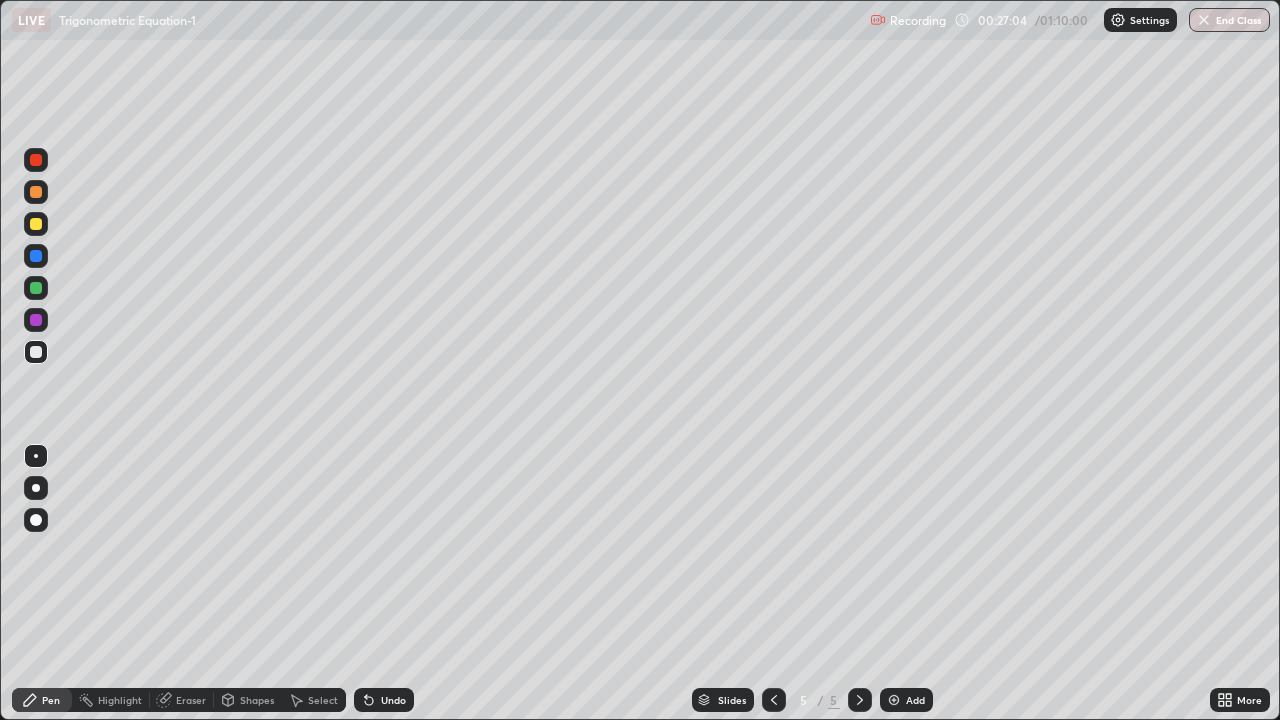 click on "Undo" at bounding box center [393, 700] 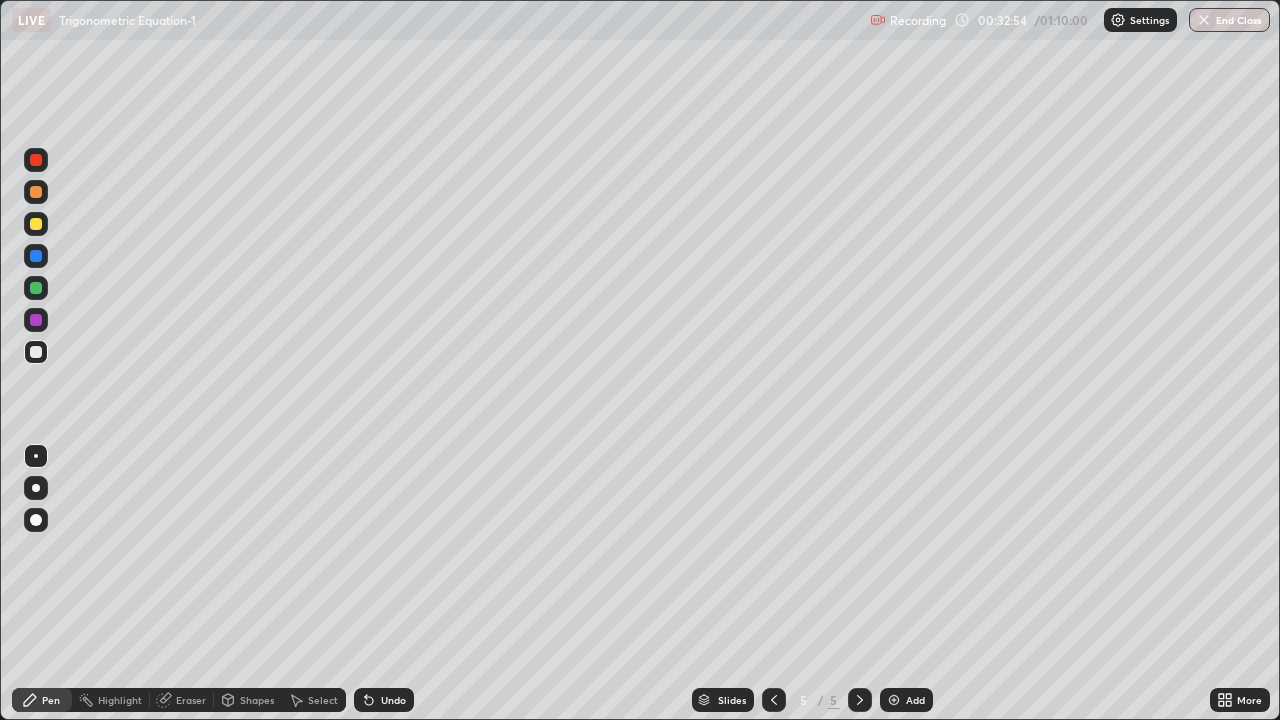 click on "Add" at bounding box center (906, 700) 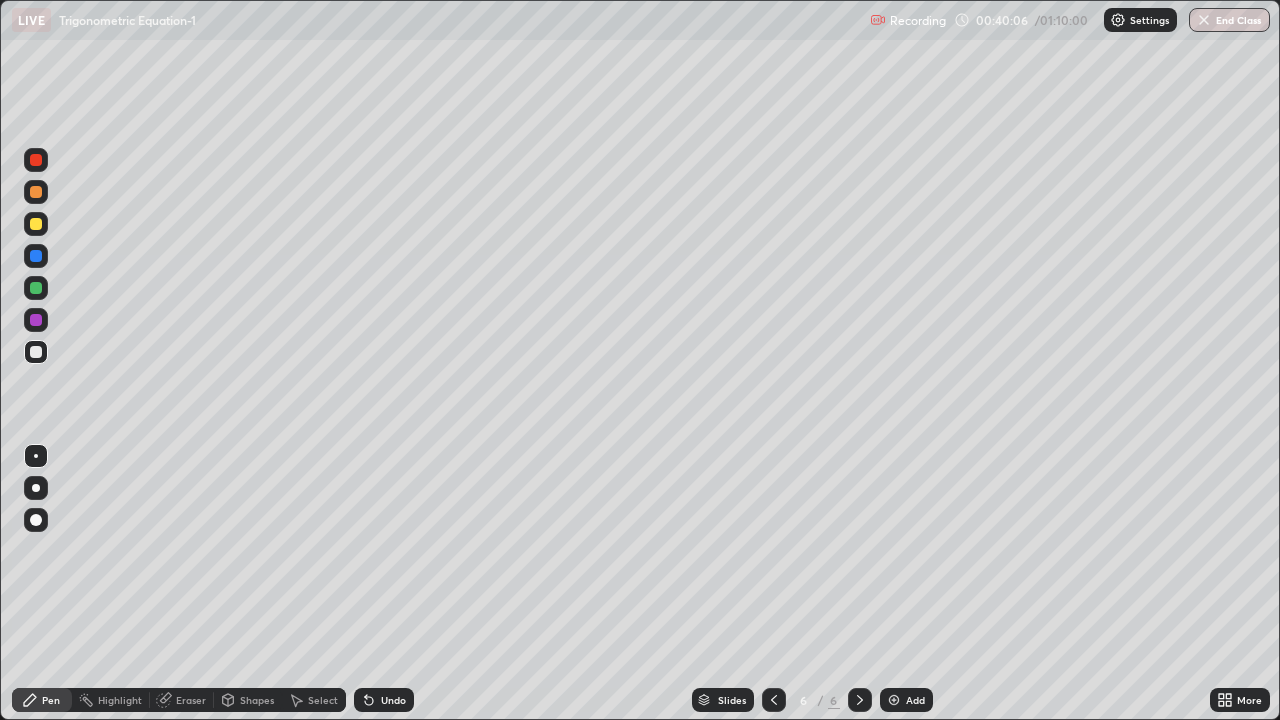 click on "Undo" at bounding box center [393, 700] 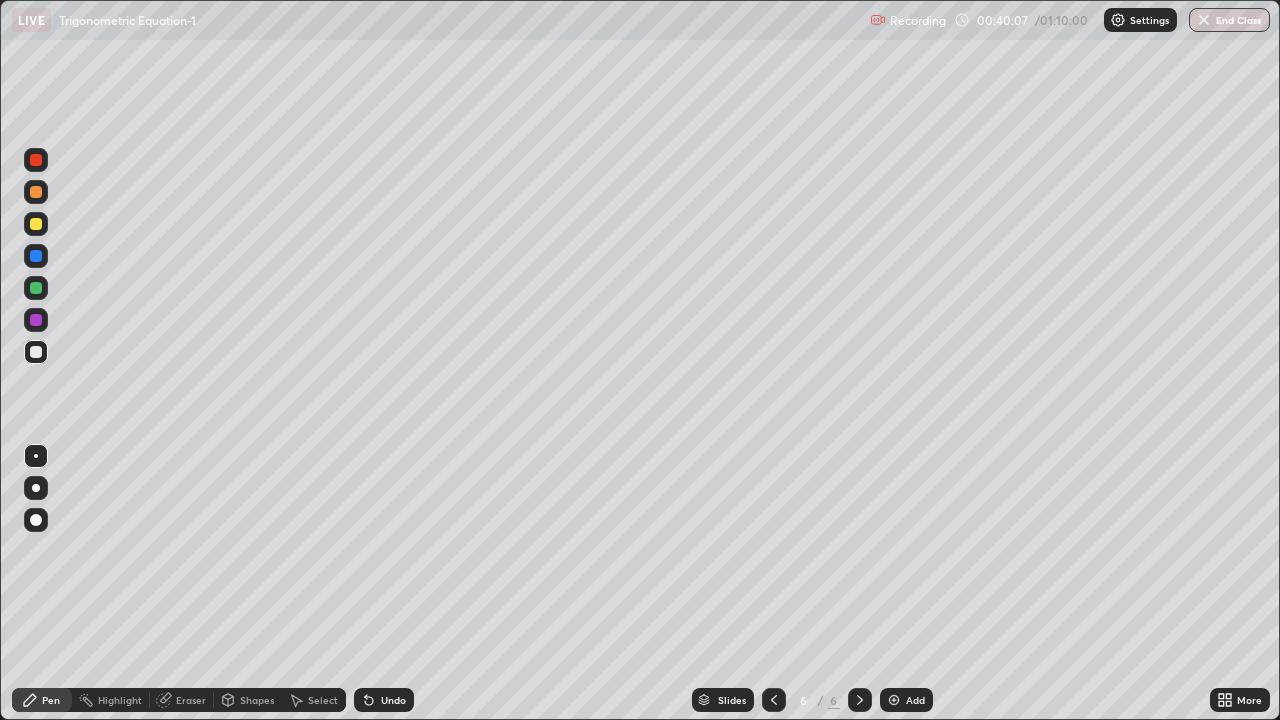 click on "Undo" at bounding box center (393, 700) 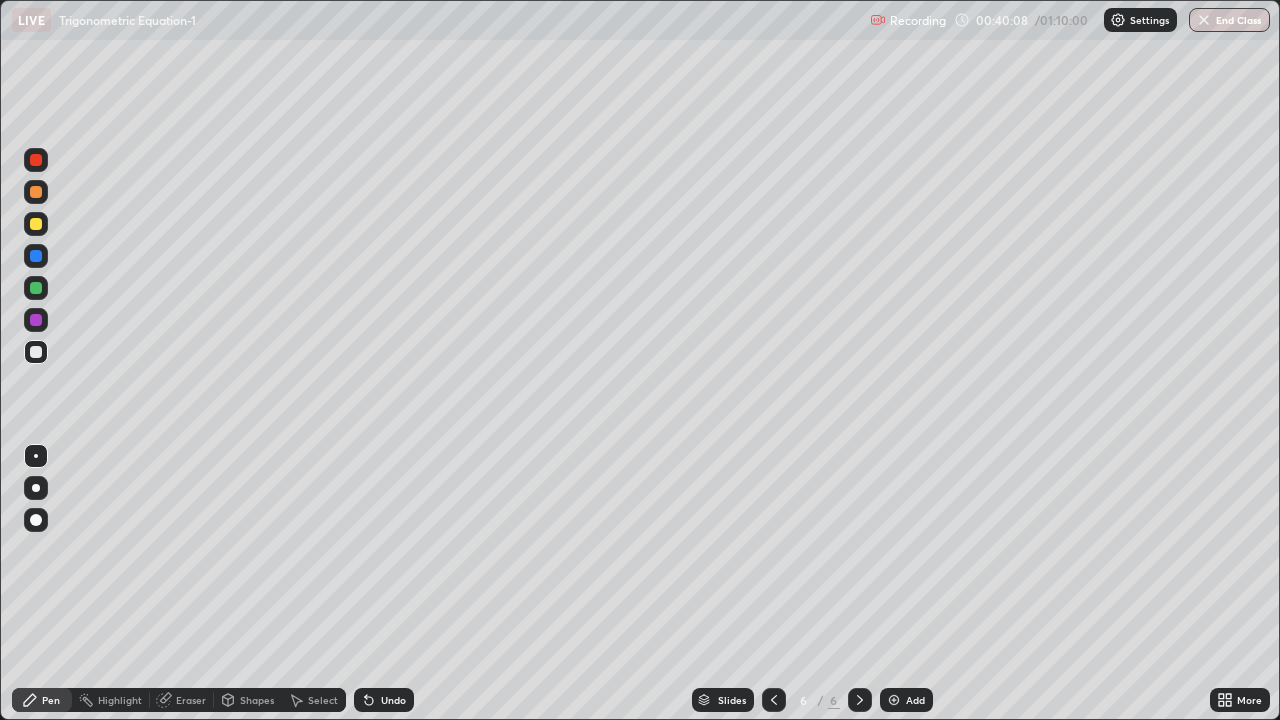 click on "Undo" at bounding box center [384, 700] 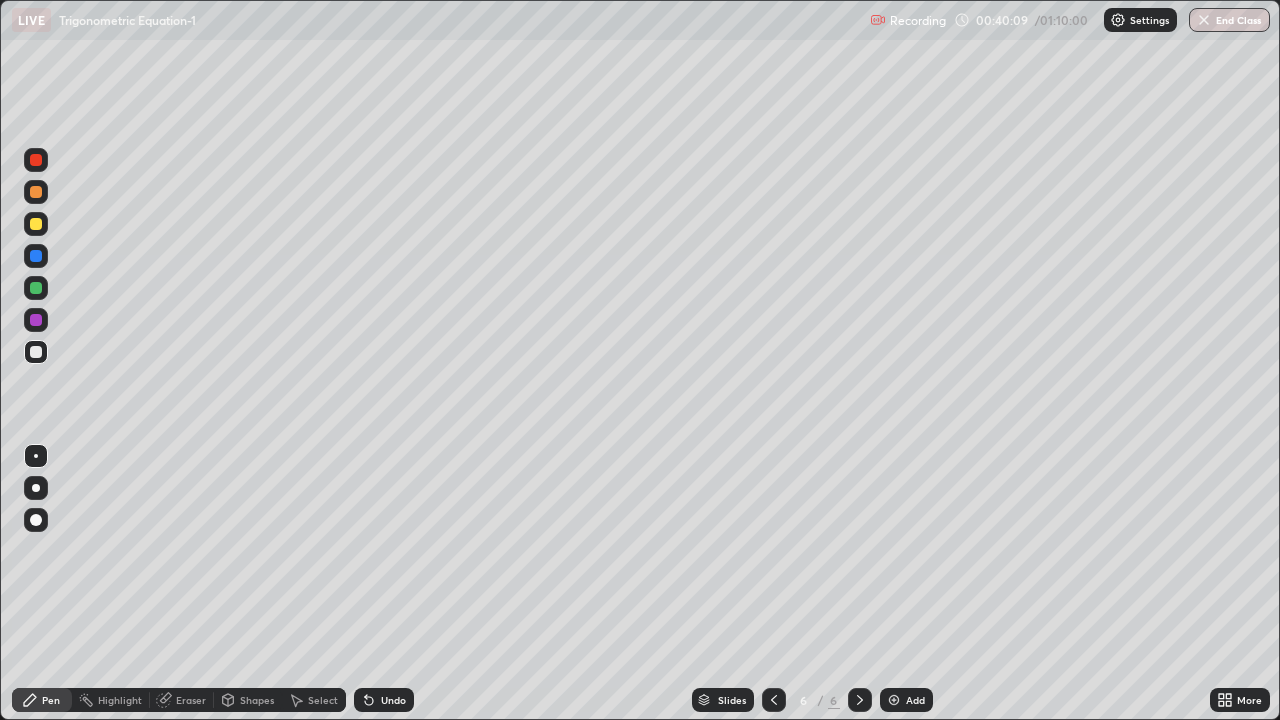 click on "Undo" at bounding box center (384, 700) 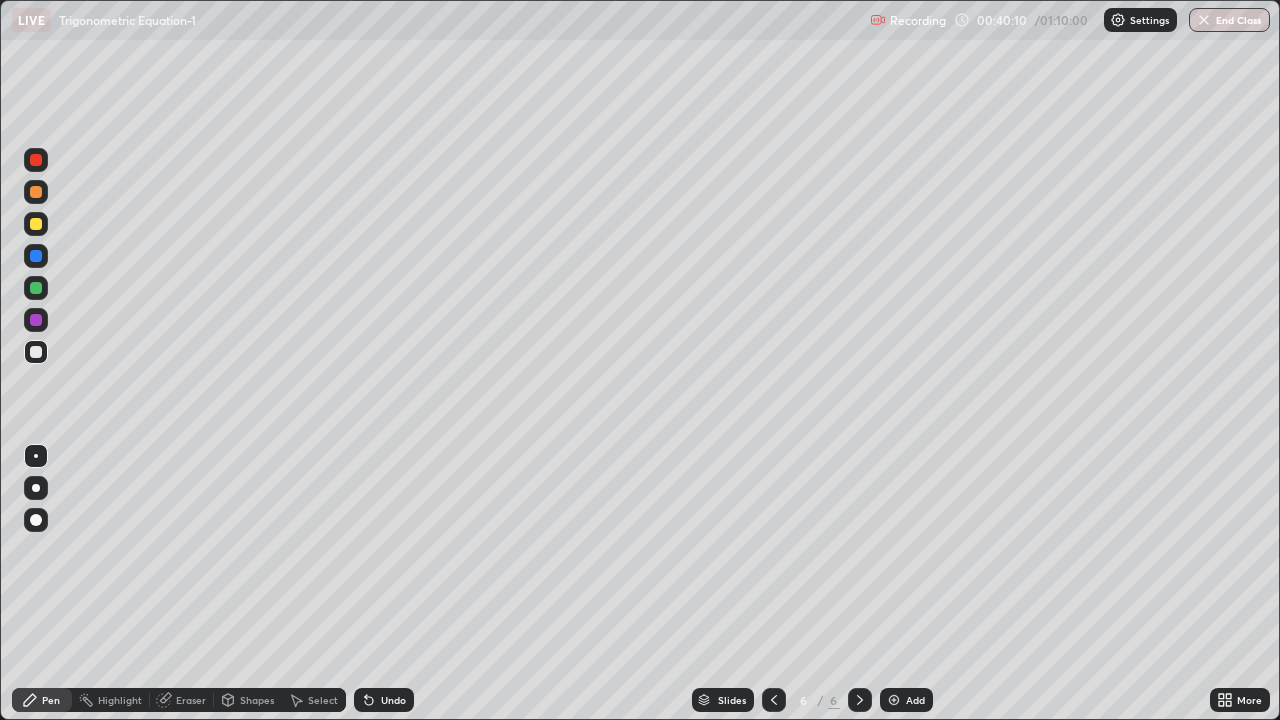click on "Undo" at bounding box center (393, 700) 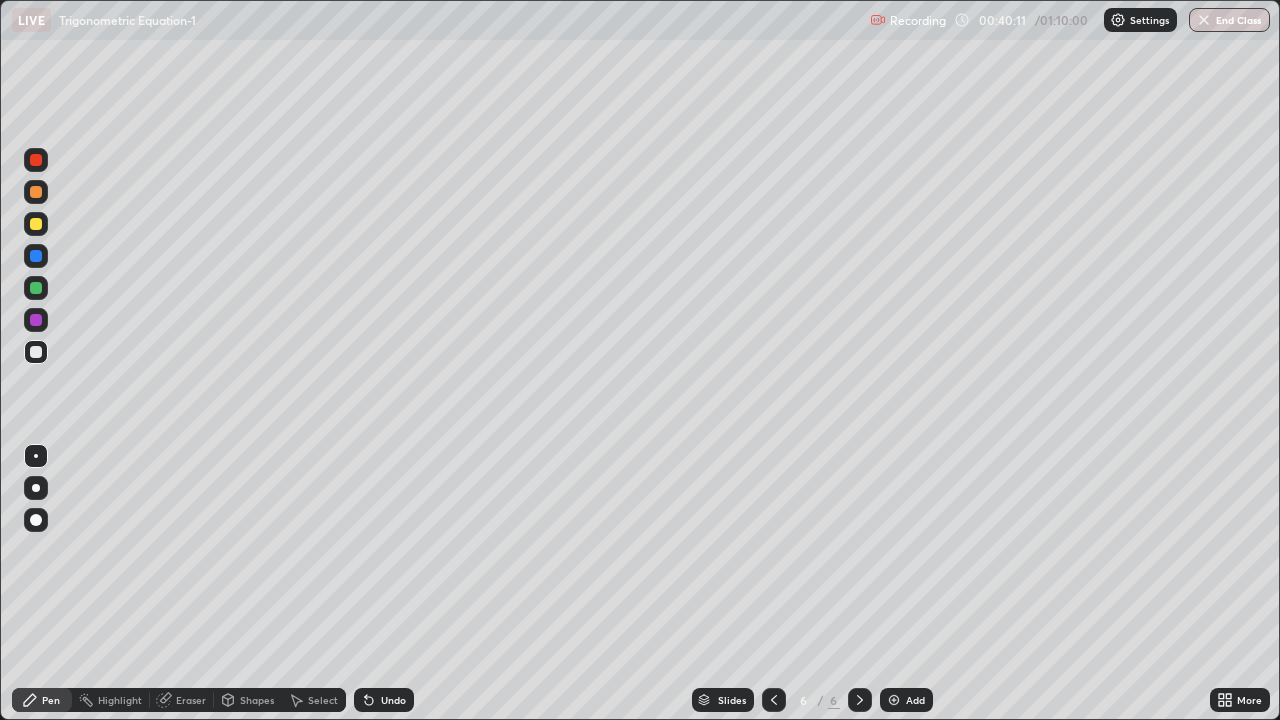 click on "Undo" at bounding box center (393, 700) 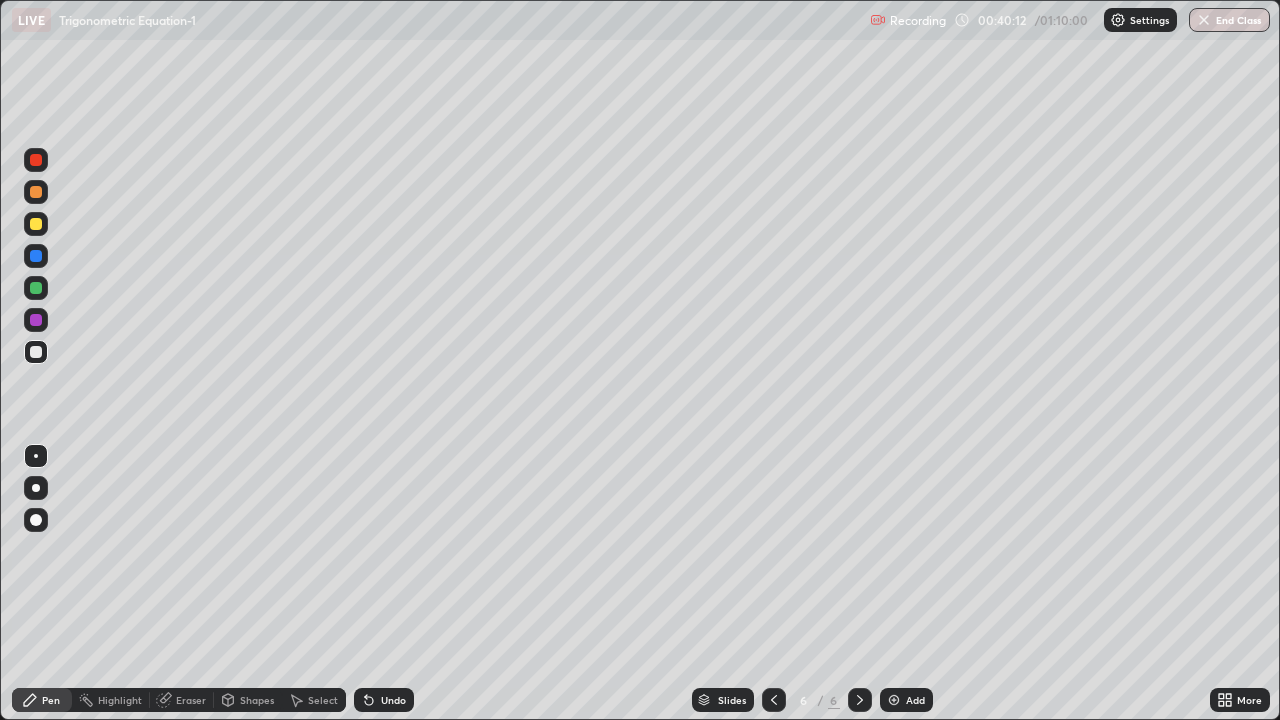 click on "Undo" at bounding box center (393, 700) 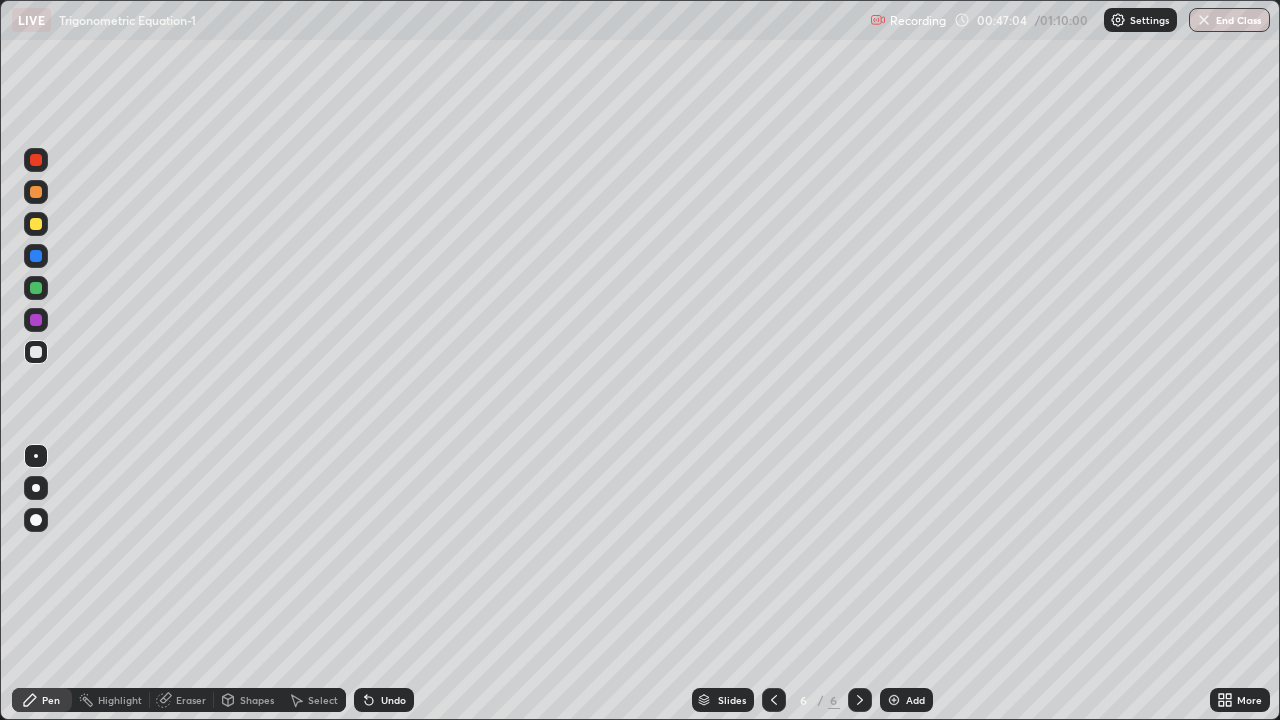 click on "Eraser" at bounding box center (191, 700) 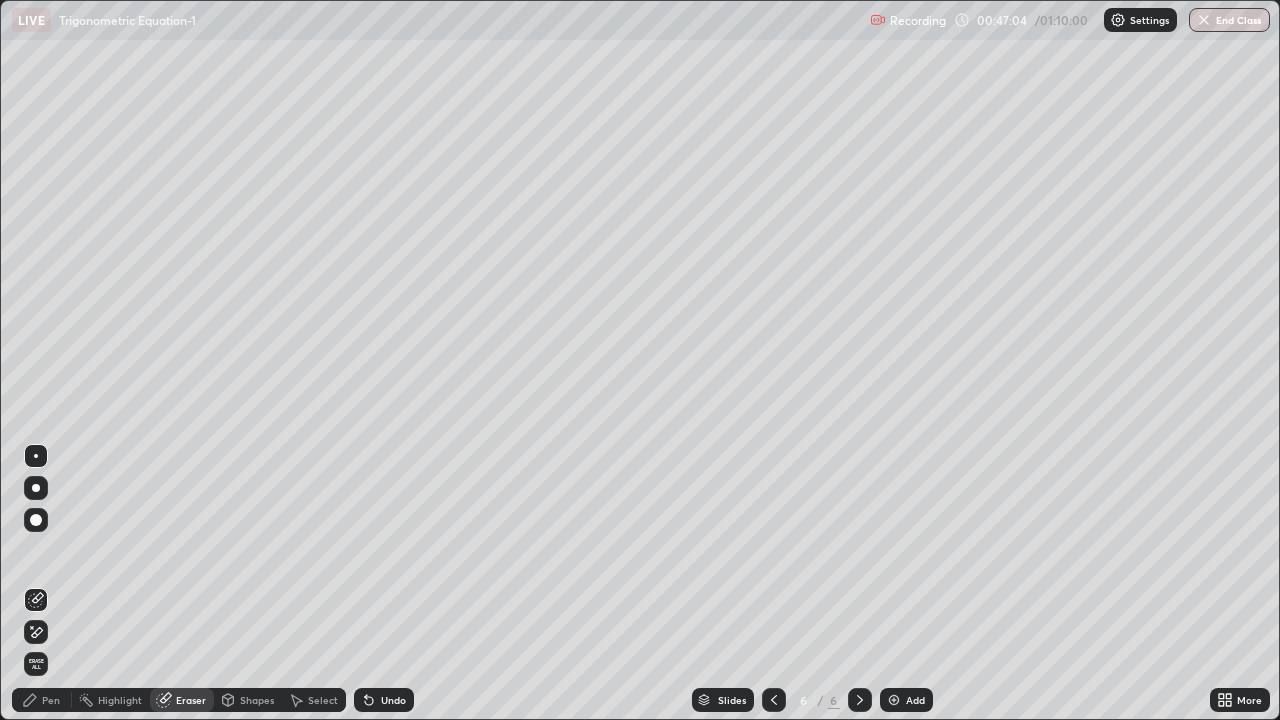 click on "Select" at bounding box center (314, 700) 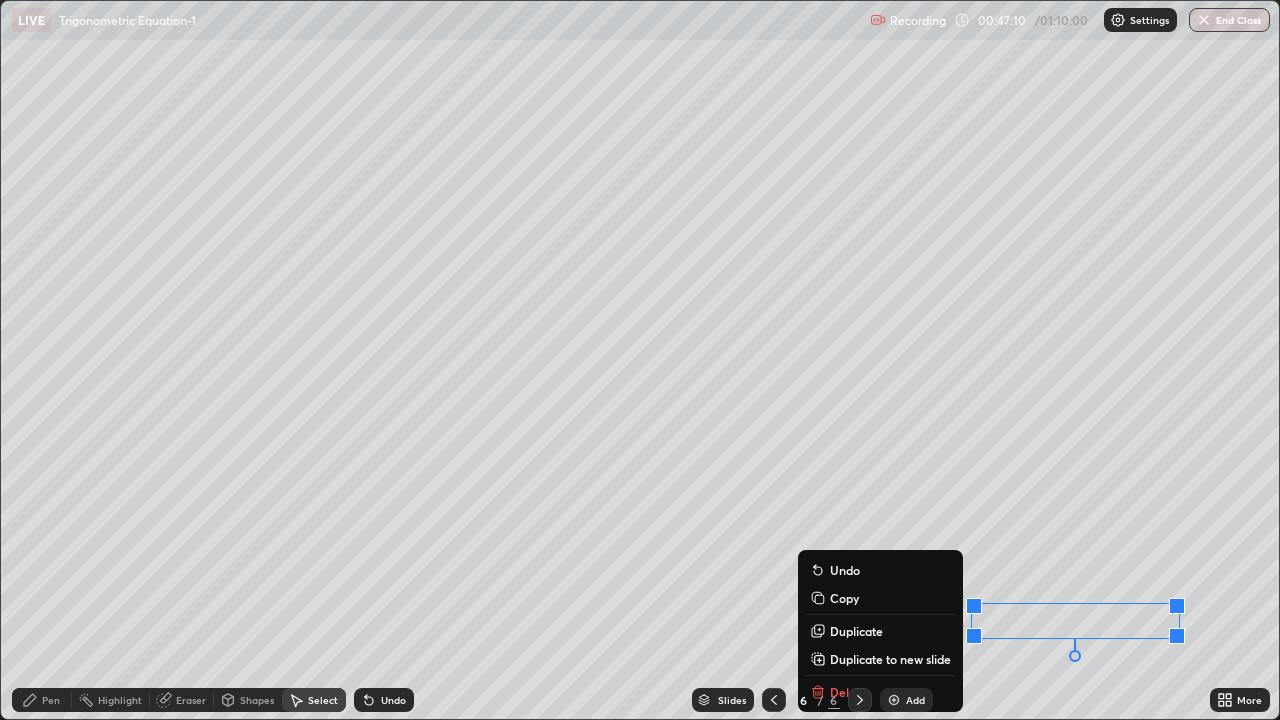 click on "6 / 6" at bounding box center [817, 700] 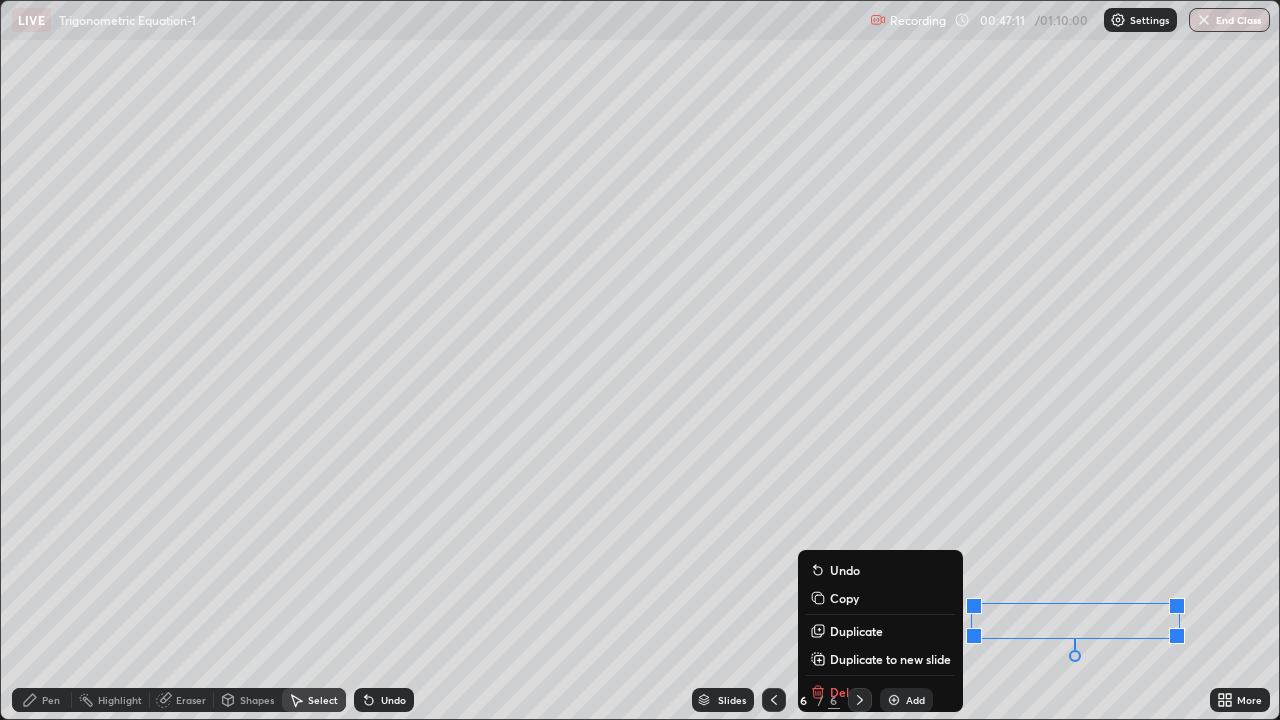 click on "6 / 6" at bounding box center (817, 700) 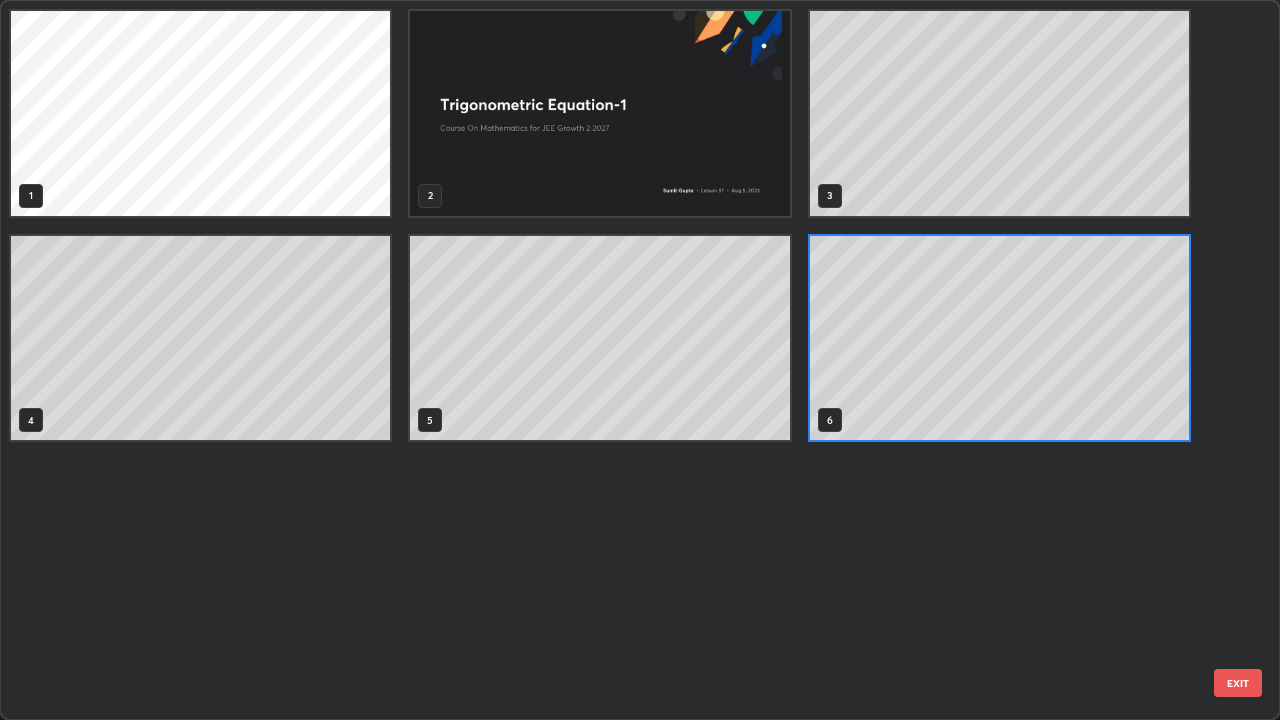 scroll, scrollTop: 7, scrollLeft: 11, axis: both 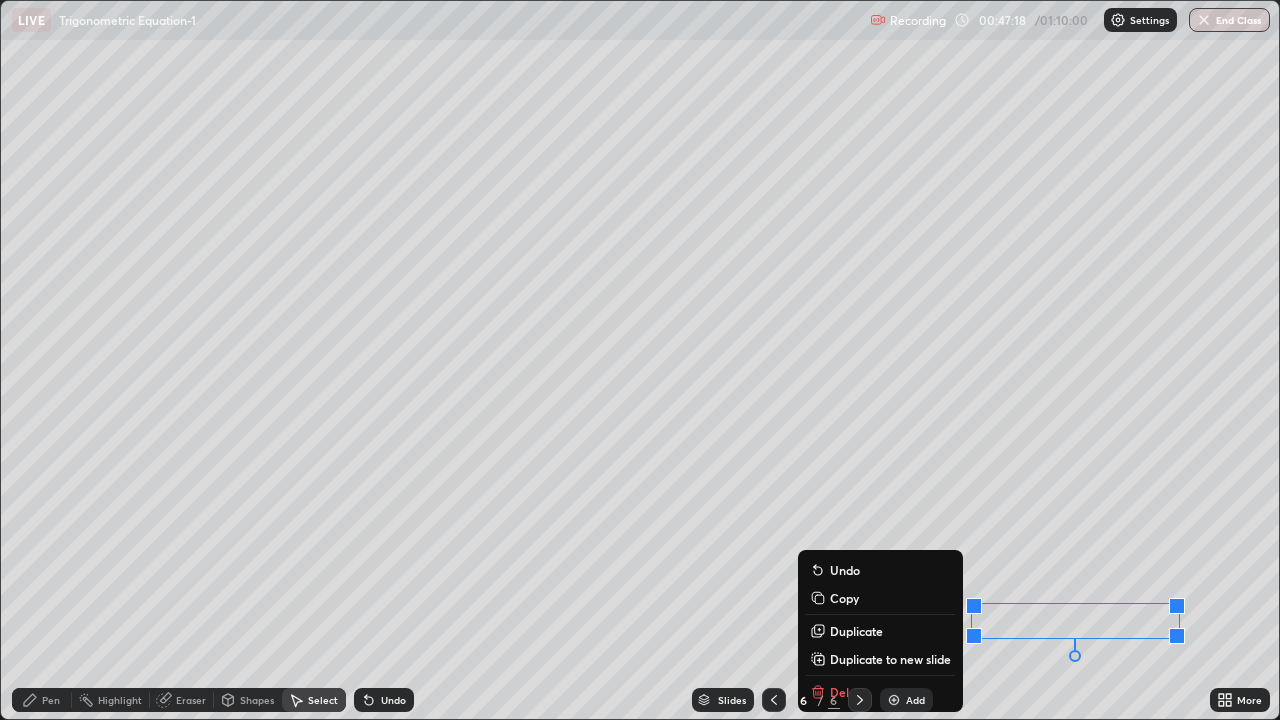 click on "0 ° Undo Copy Duplicate Duplicate to new slide Delete" at bounding box center [640, 360] 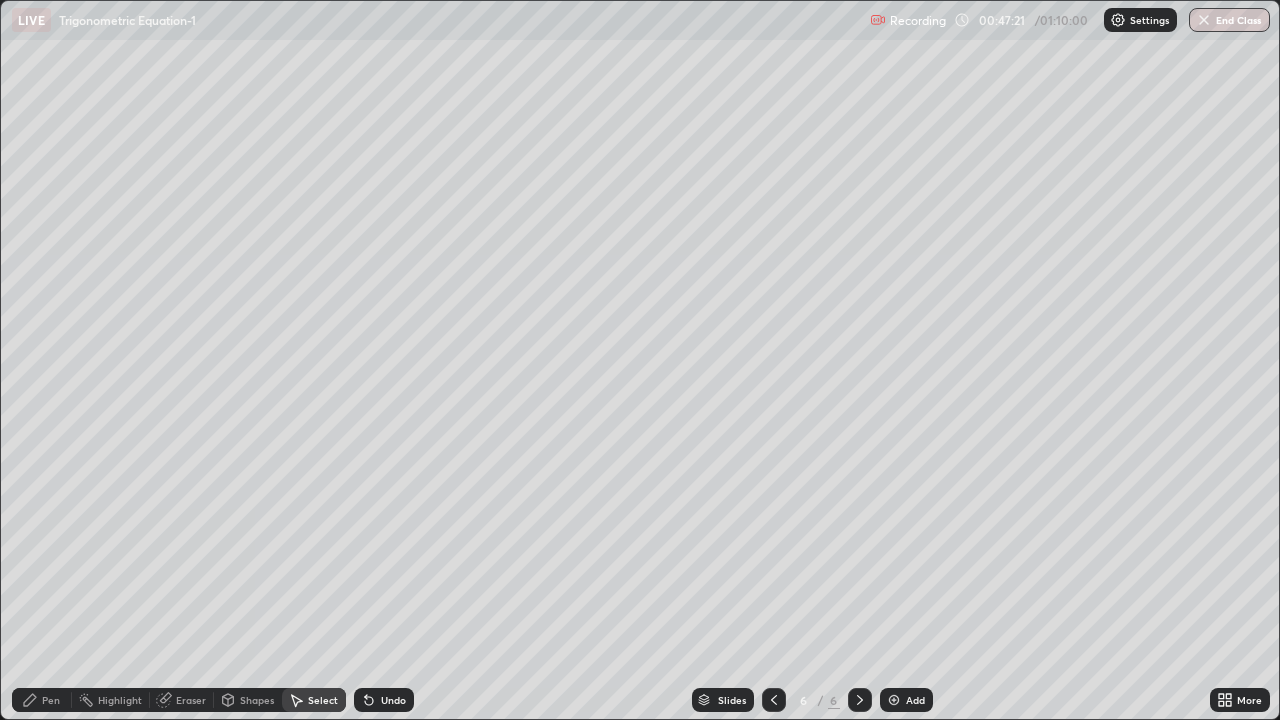 click on "Pen" at bounding box center [51, 700] 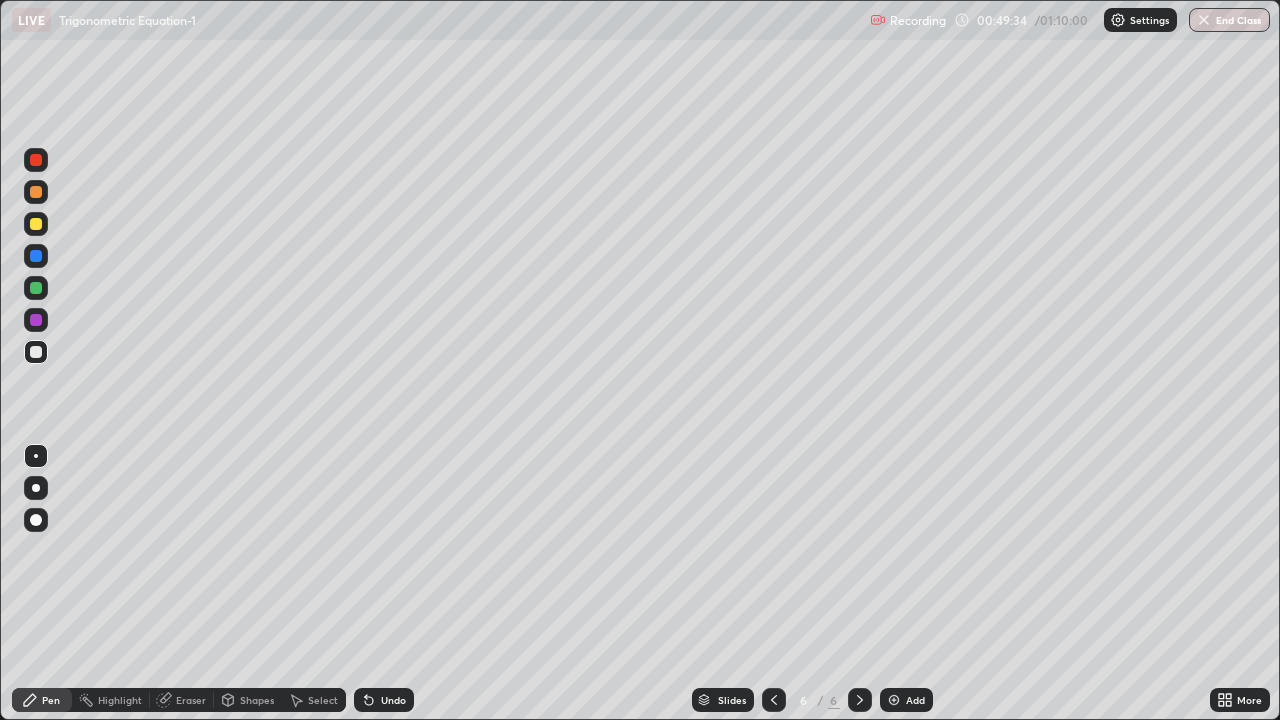 click on "Add" at bounding box center [906, 700] 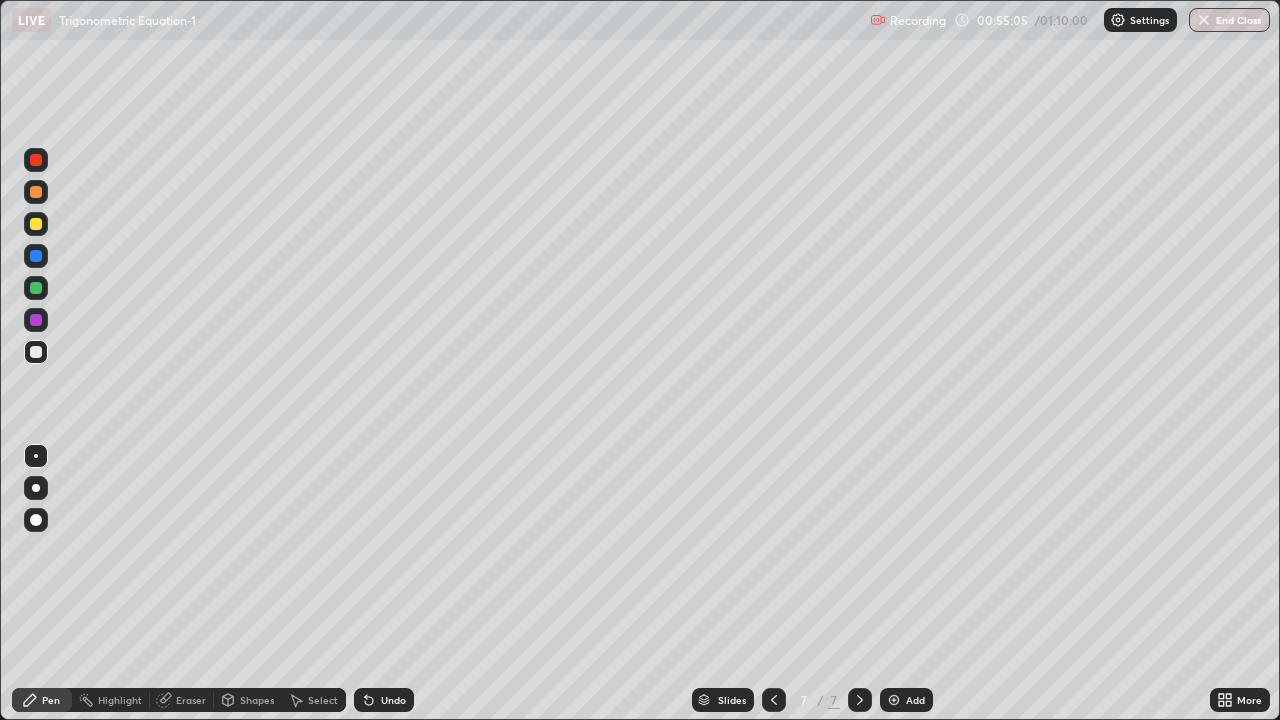 click on "Undo" at bounding box center [384, 700] 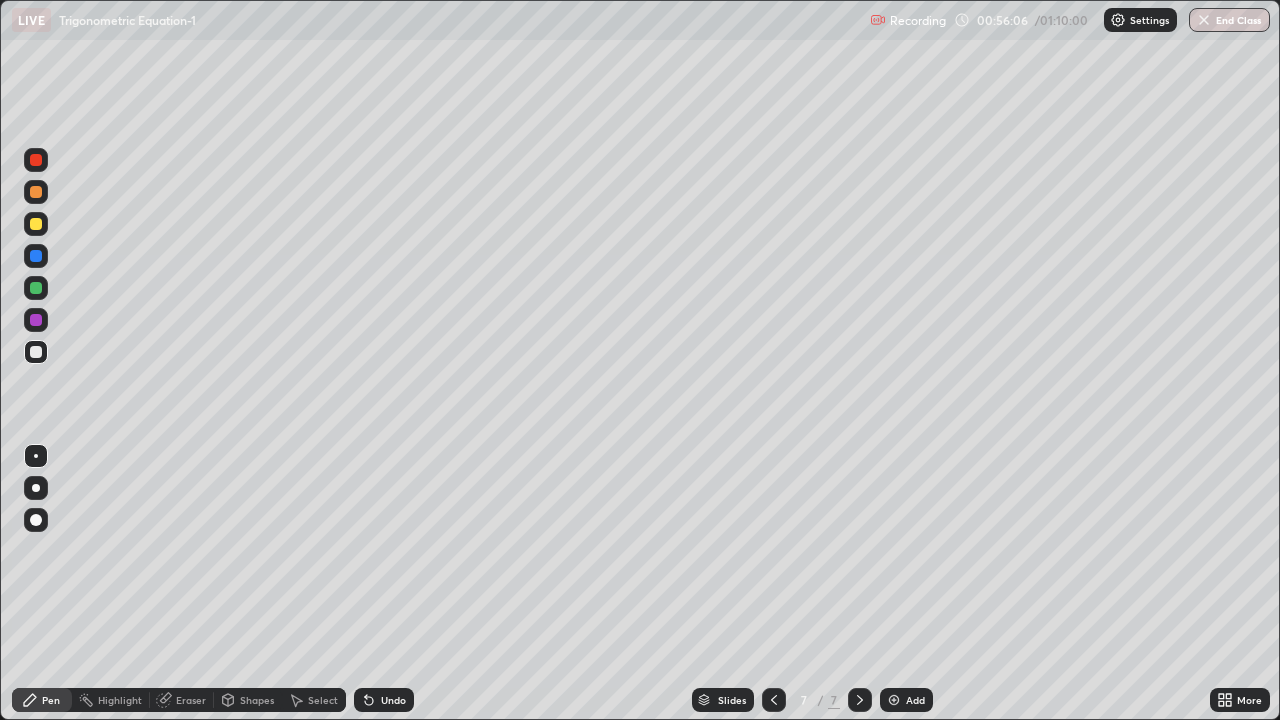 click on "Undo" at bounding box center [393, 700] 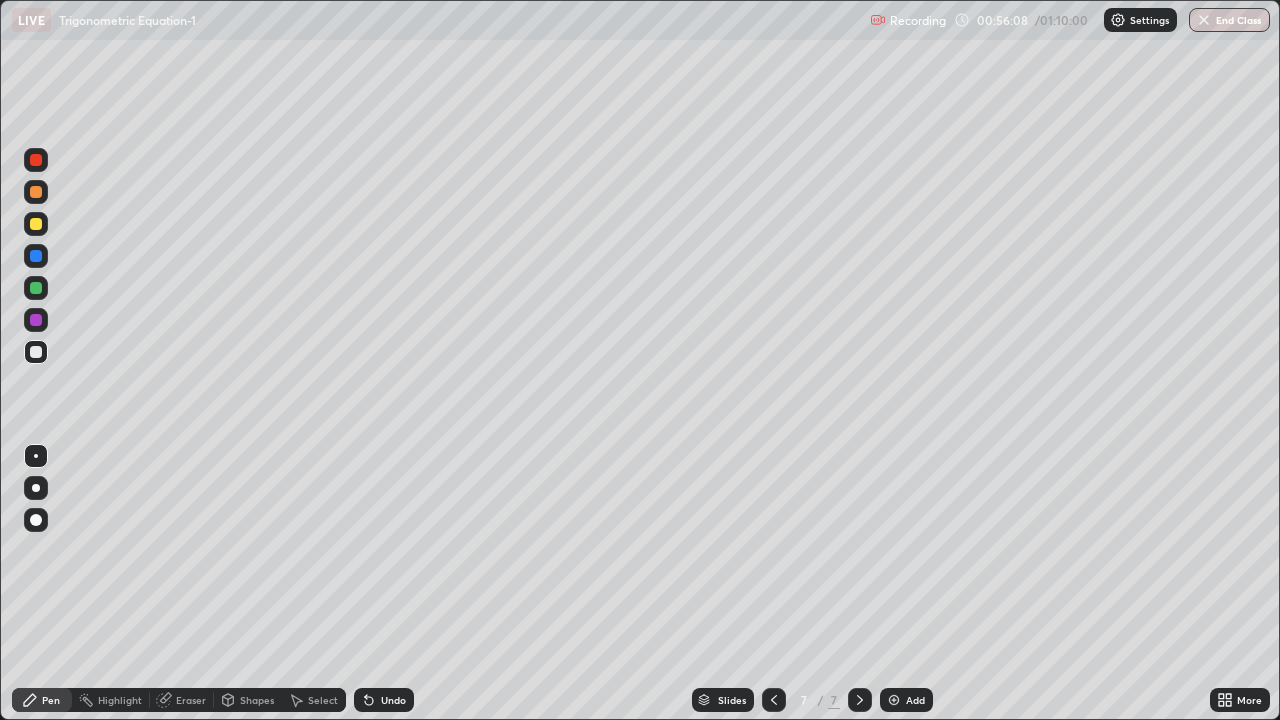 click on "Undo" at bounding box center [384, 700] 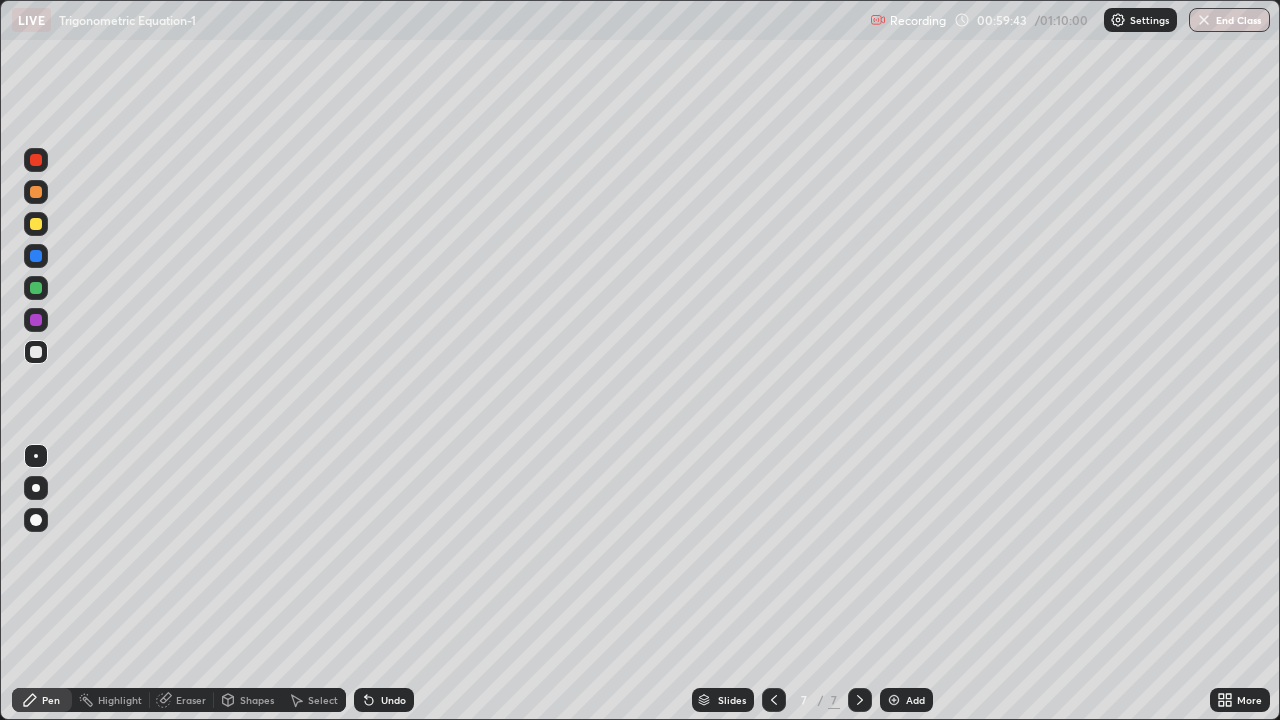 click on "Undo" at bounding box center (393, 700) 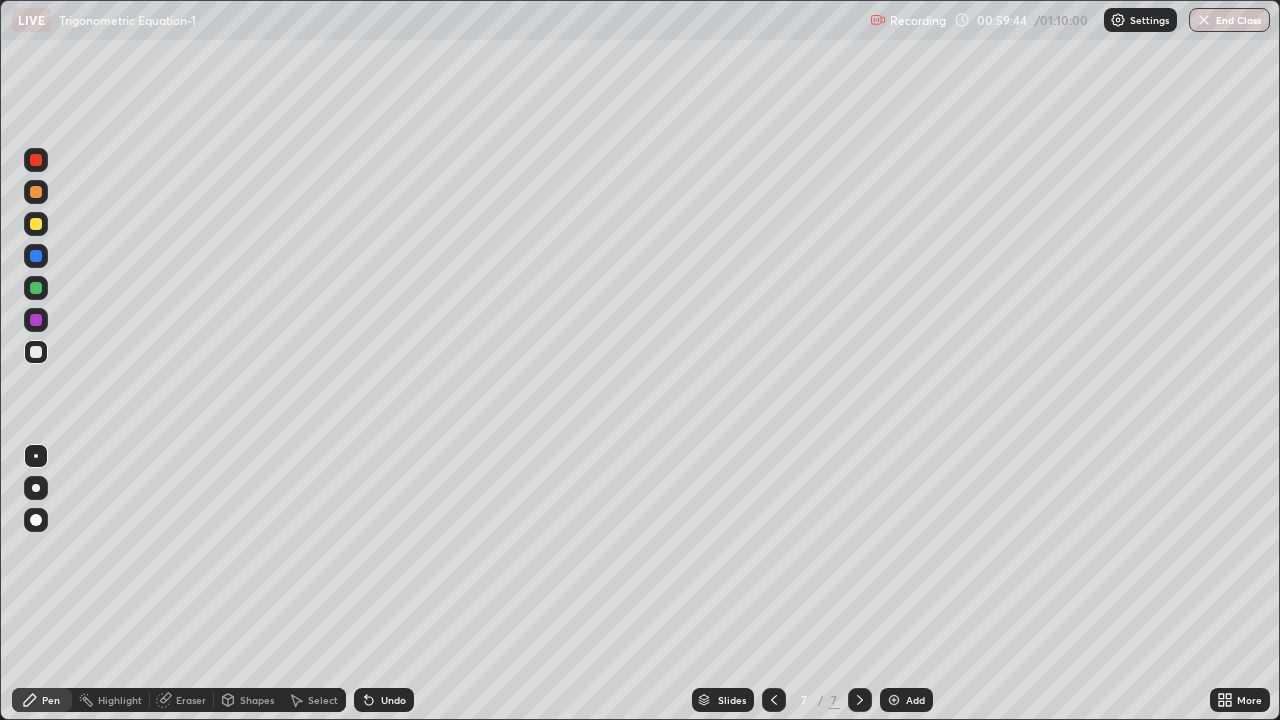 click on "Undo" at bounding box center [384, 700] 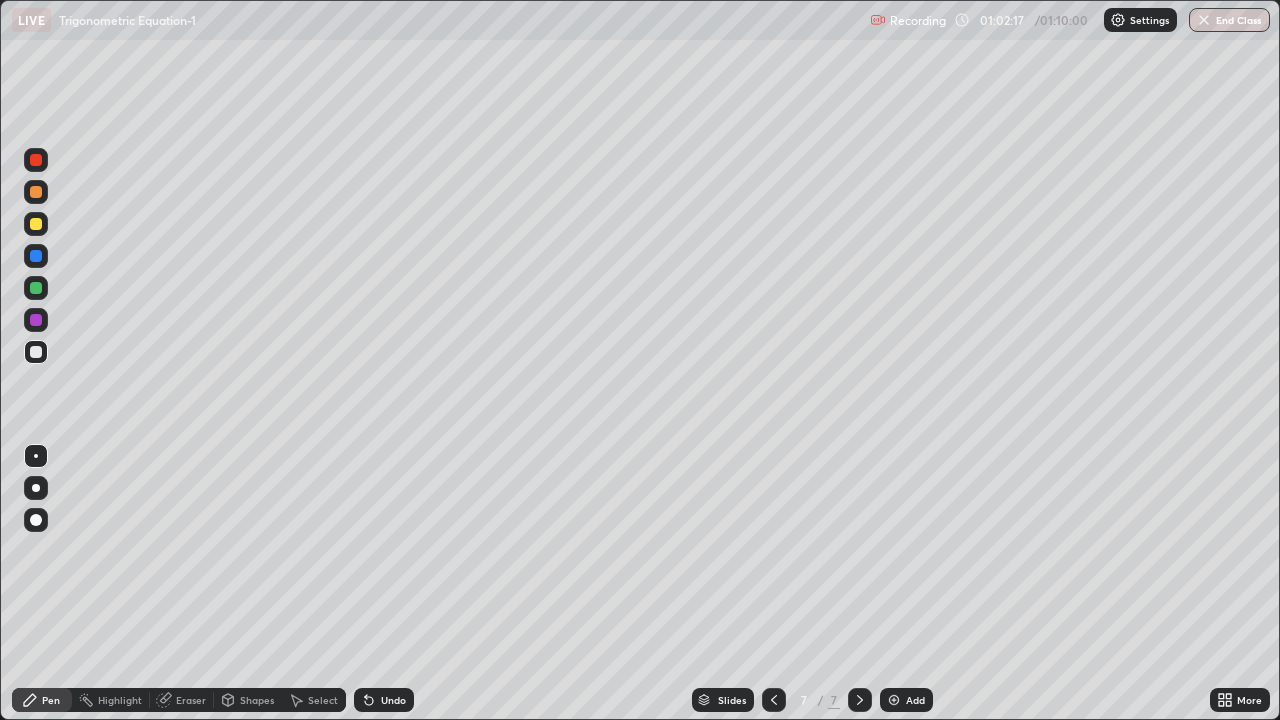 click on "Add" at bounding box center (915, 700) 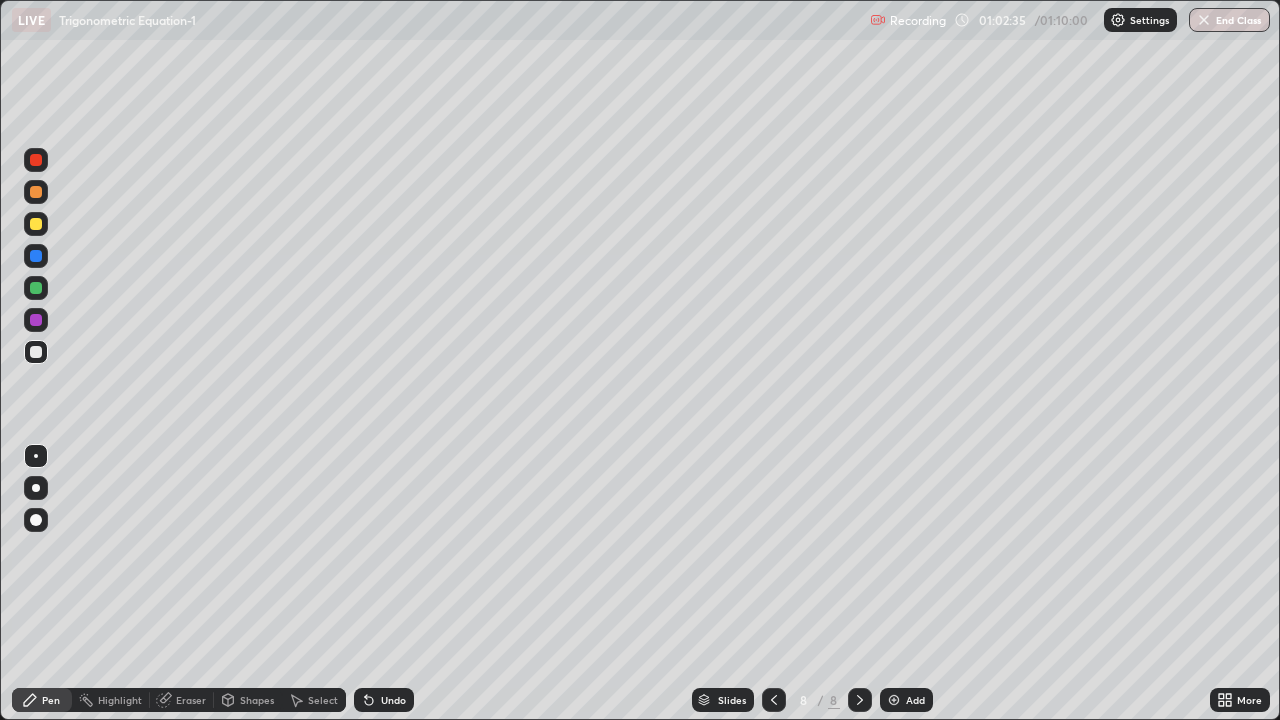 click at bounding box center [774, 700] 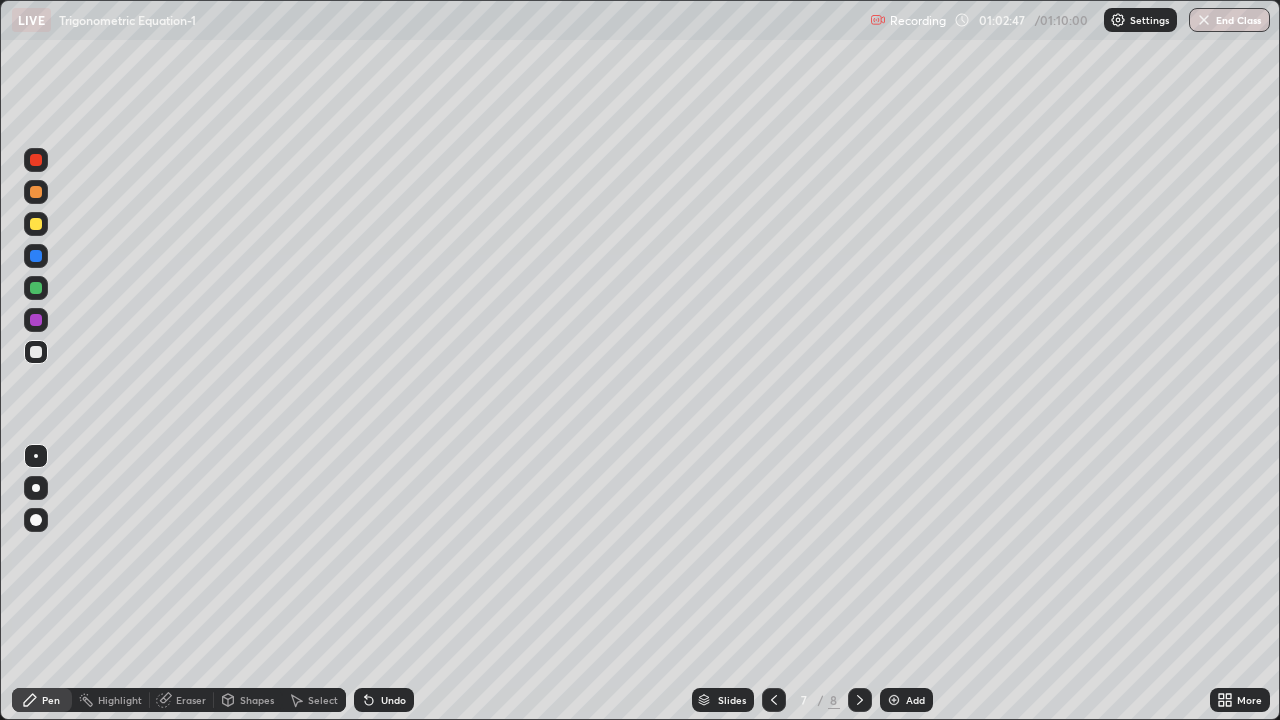 click 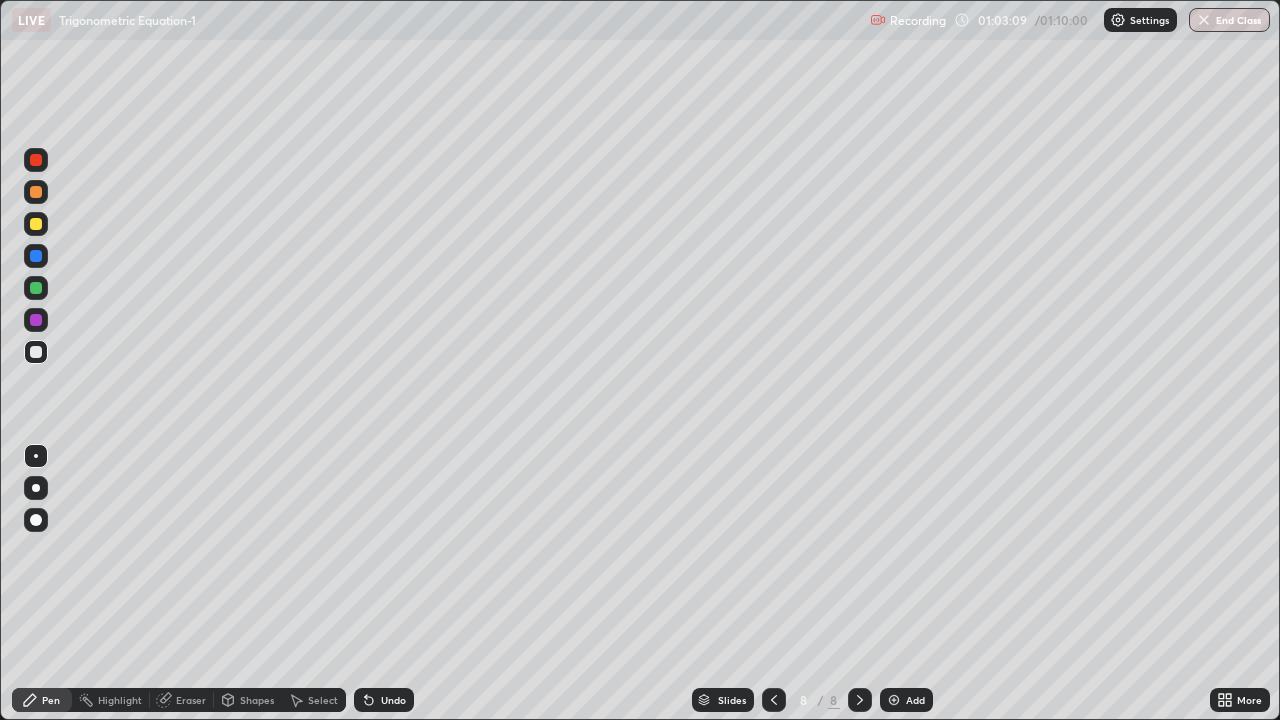 click 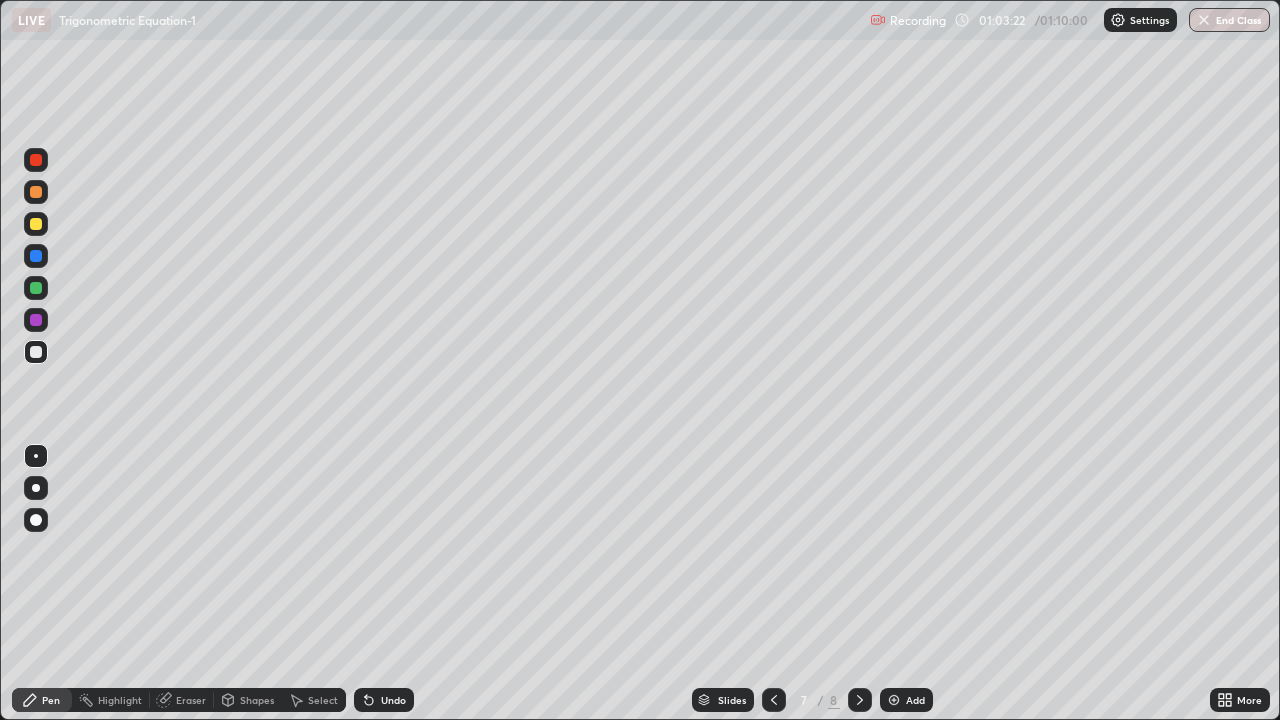 click 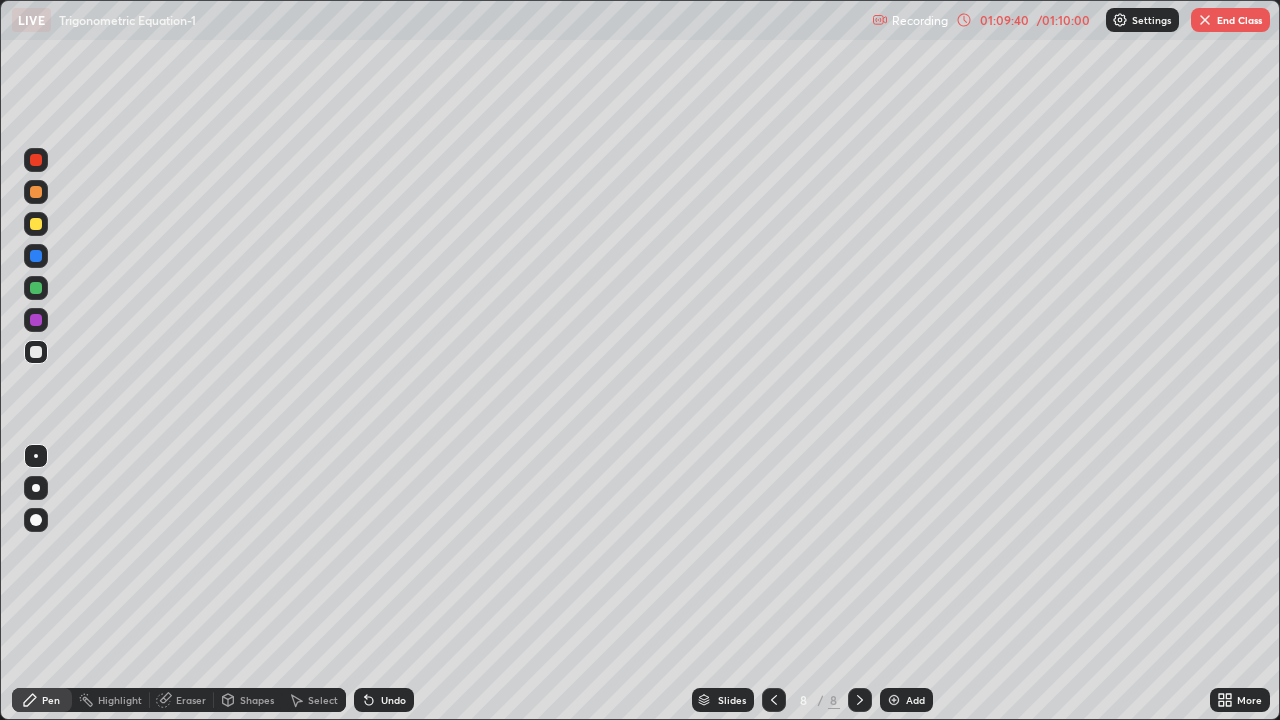 click on "Select" at bounding box center (323, 700) 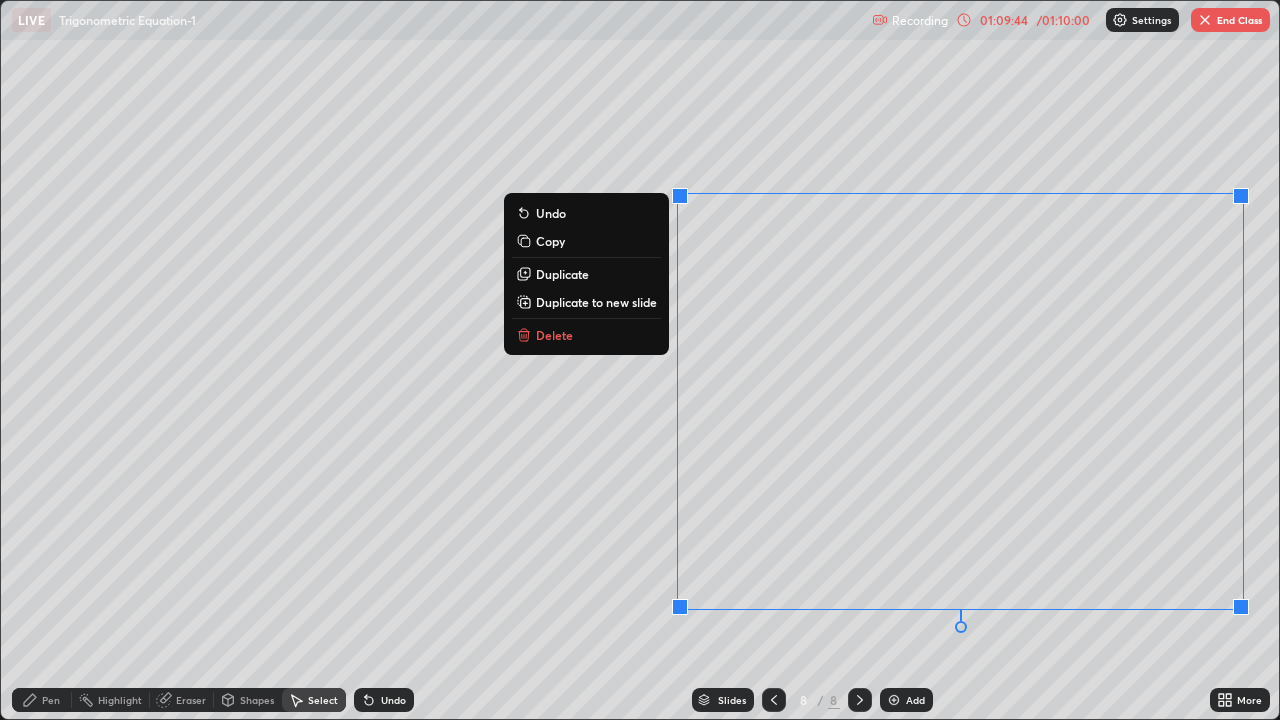 click on "Delete" at bounding box center [586, 335] 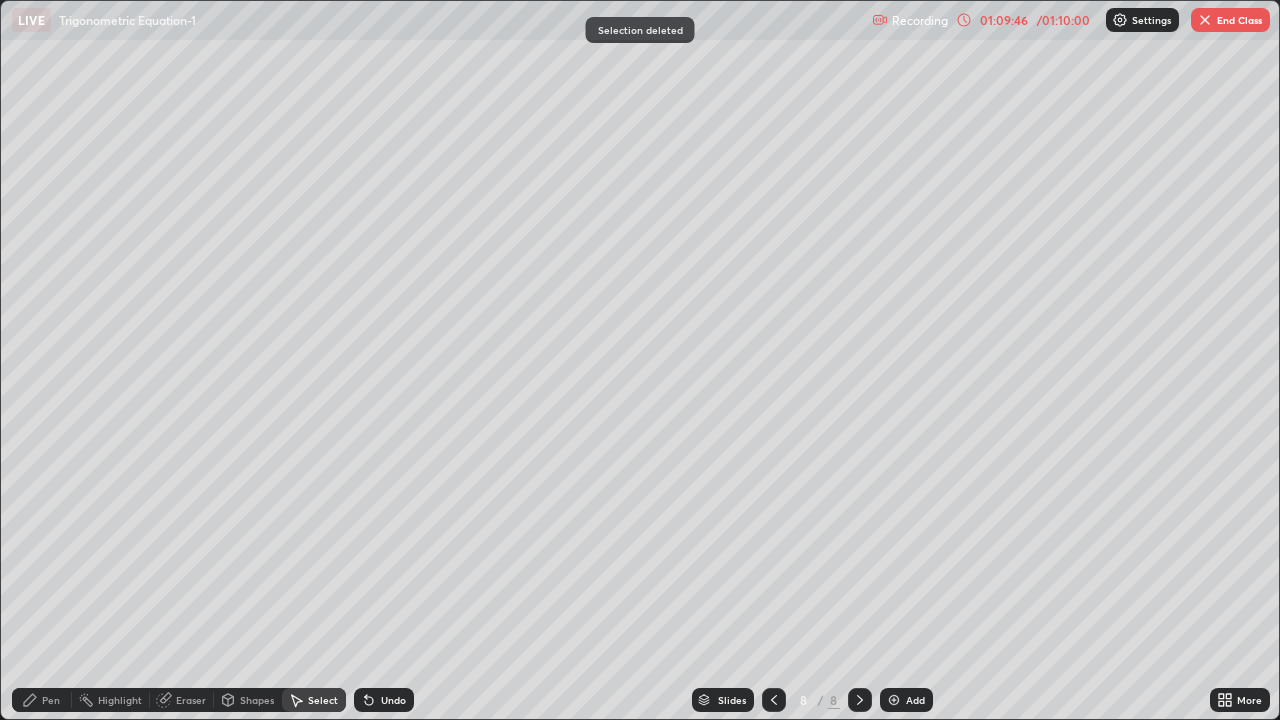 click on "Pen" at bounding box center [42, 700] 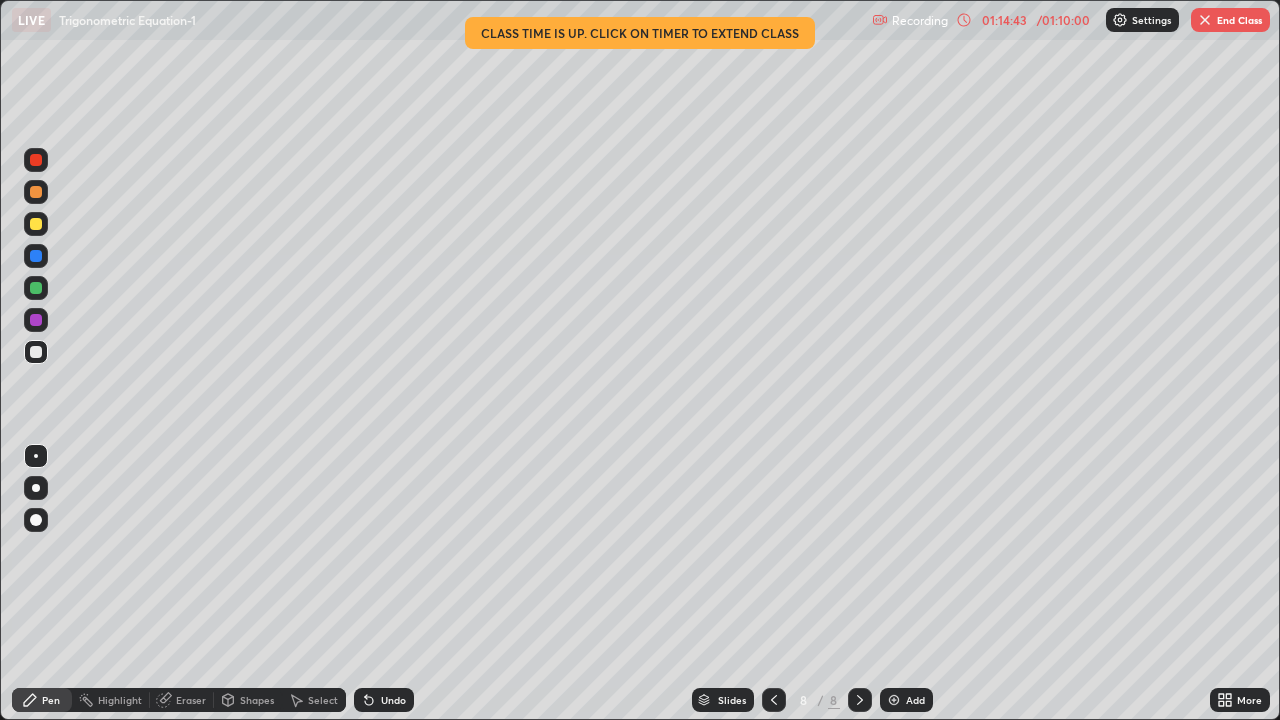 click on "End Class" at bounding box center [1230, 20] 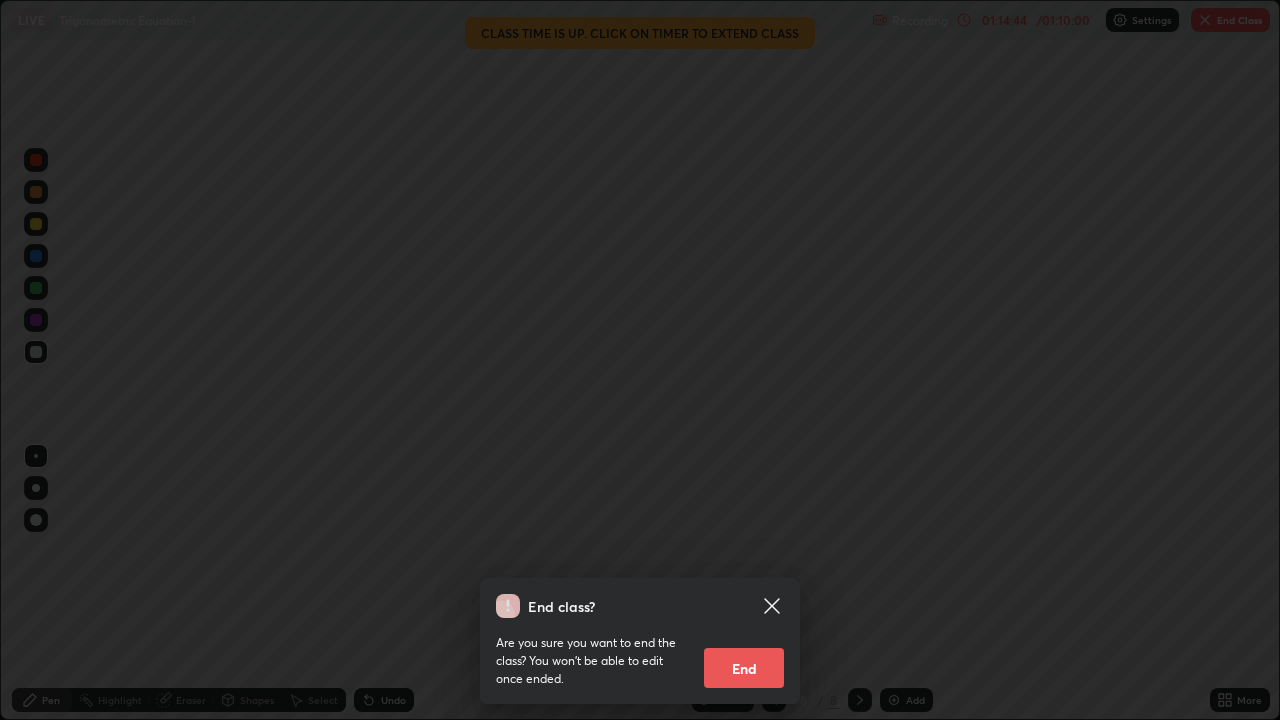 click on "End" at bounding box center (744, 668) 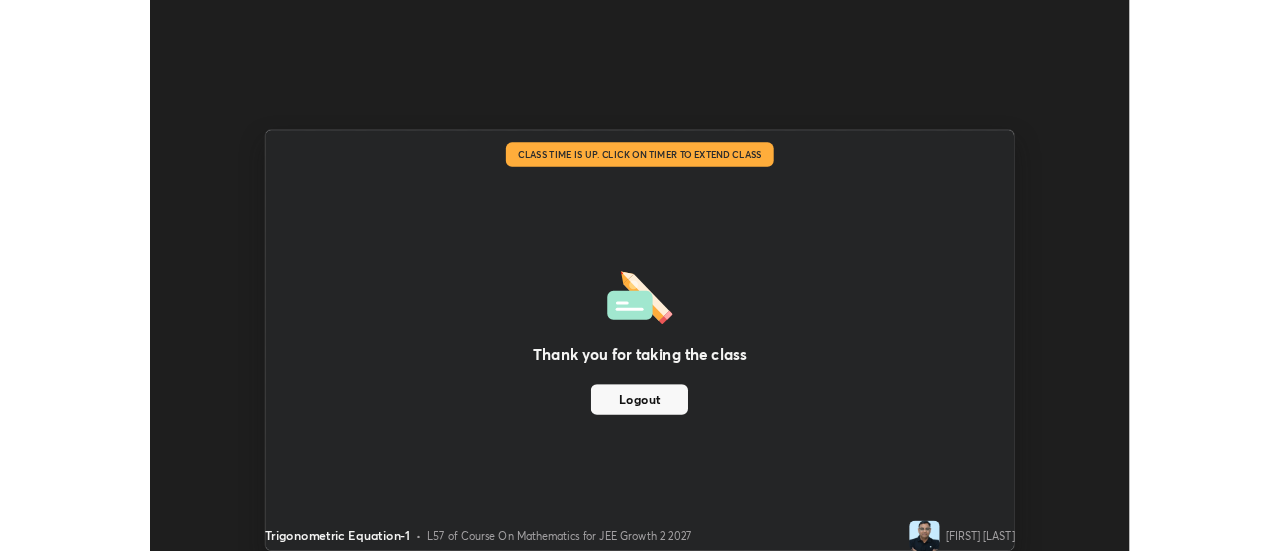 scroll, scrollTop: 551, scrollLeft: 1280, axis: both 